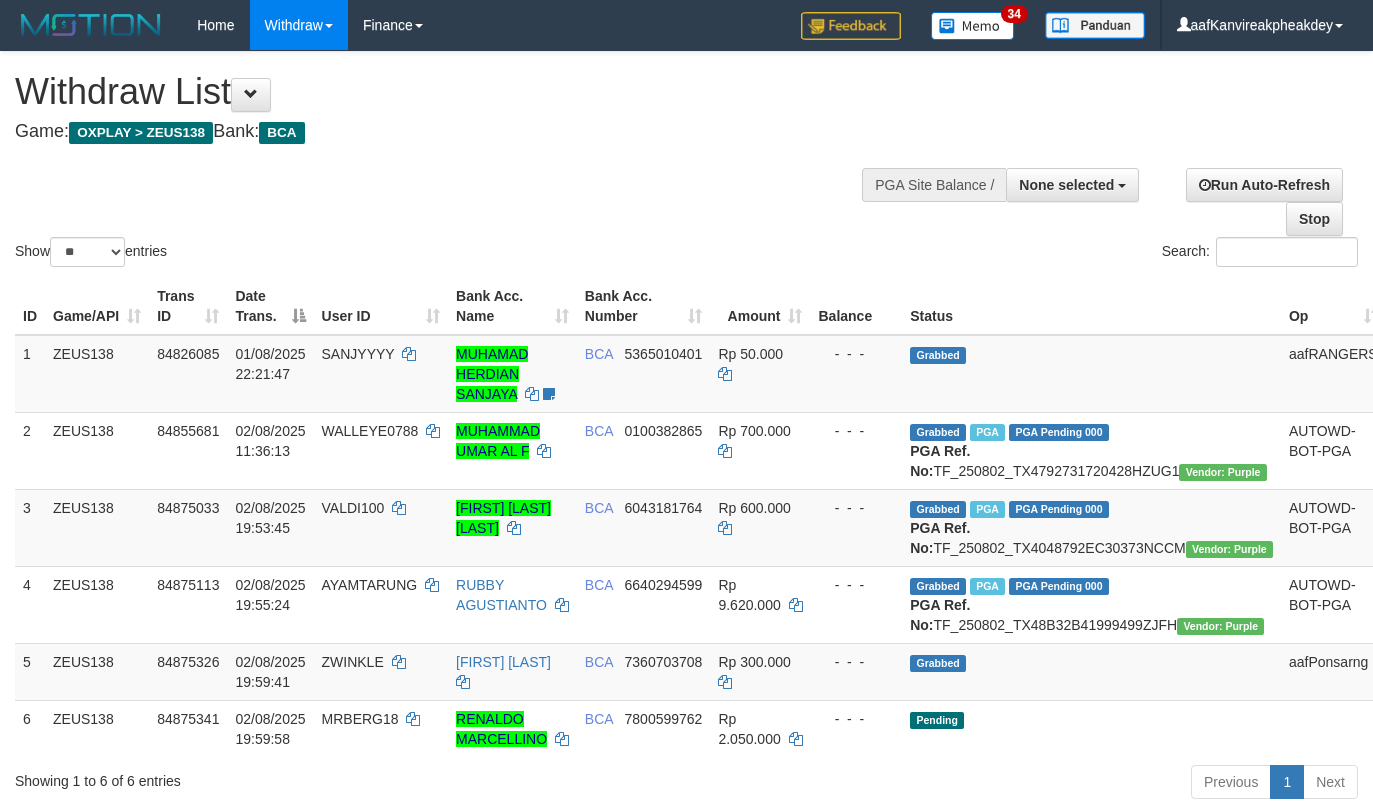 select 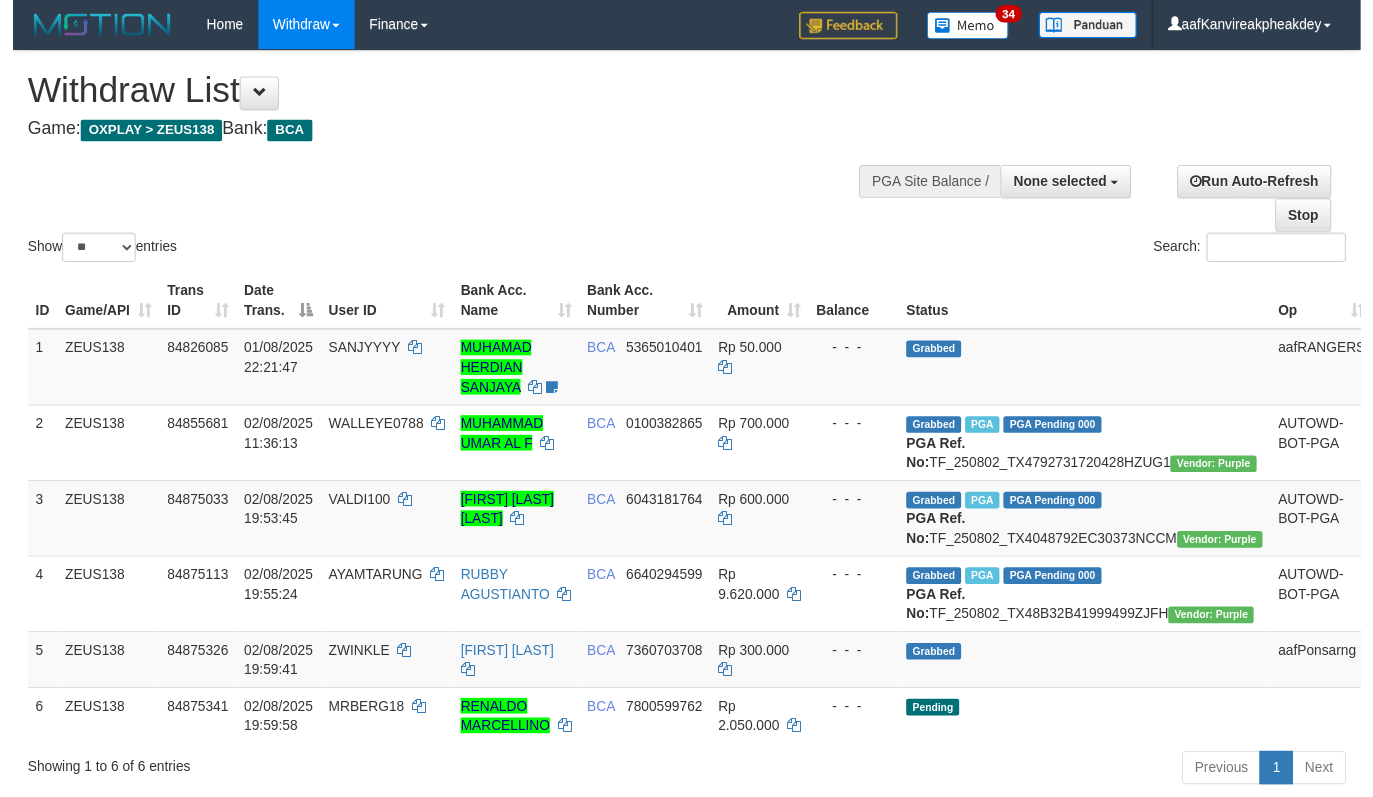 scroll, scrollTop: 248, scrollLeft: 0, axis: vertical 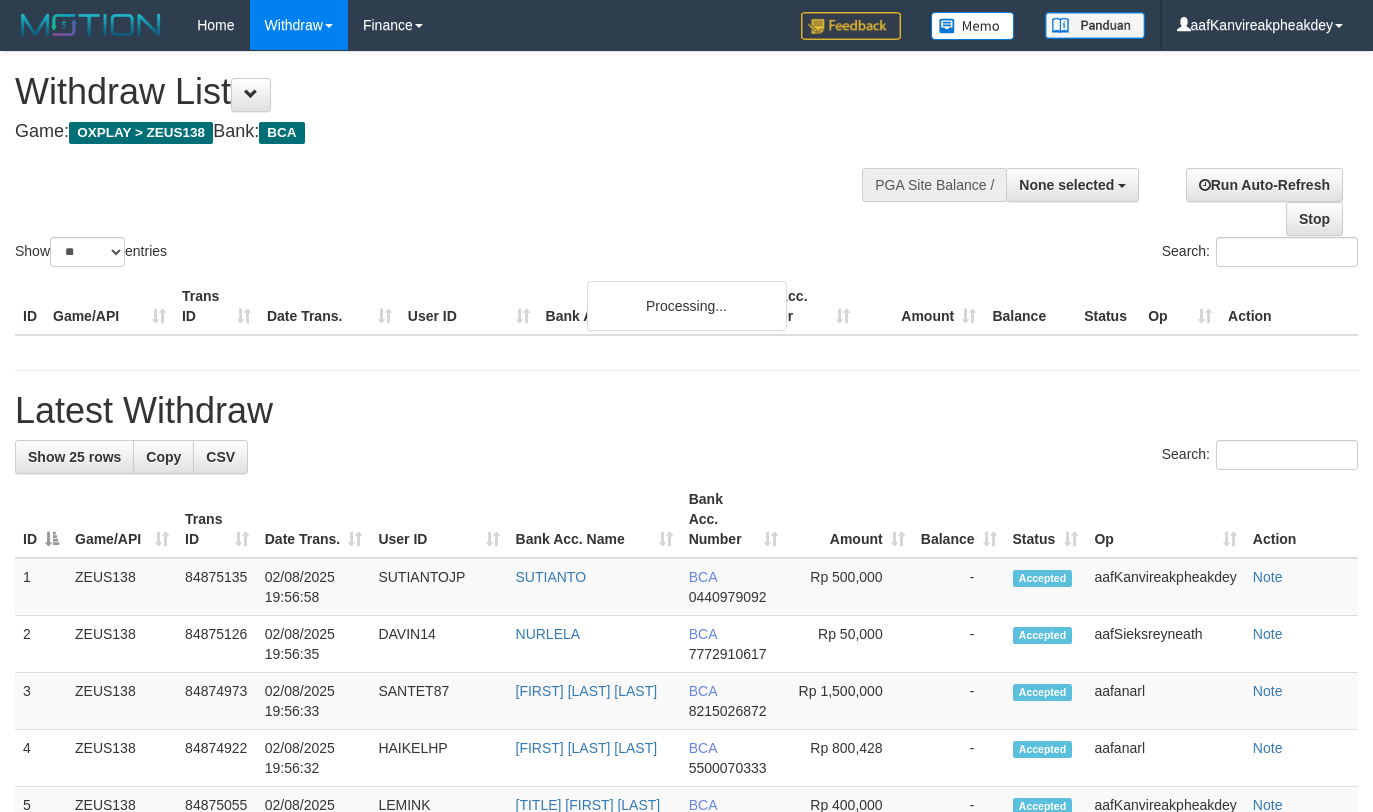 select 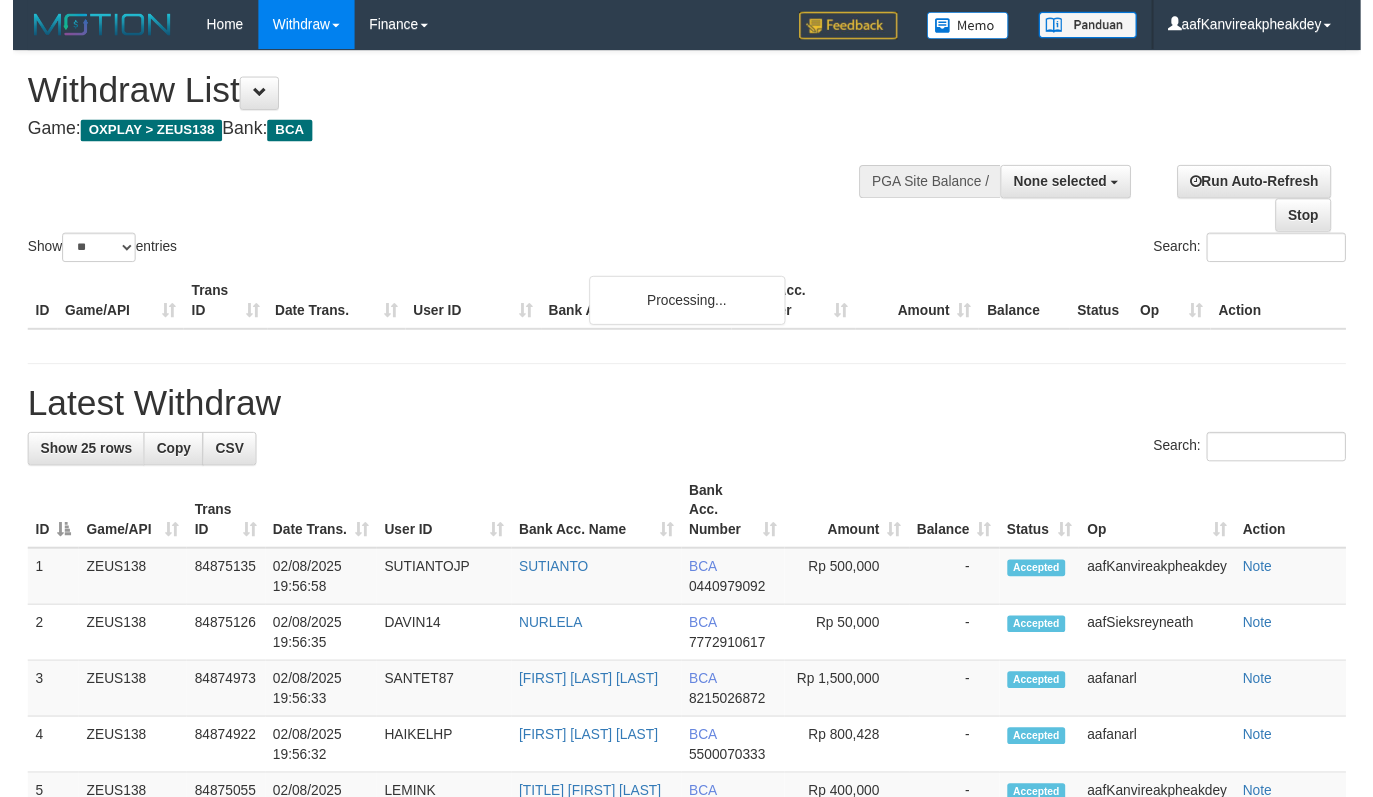 scroll, scrollTop: 0, scrollLeft: 0, axis: both 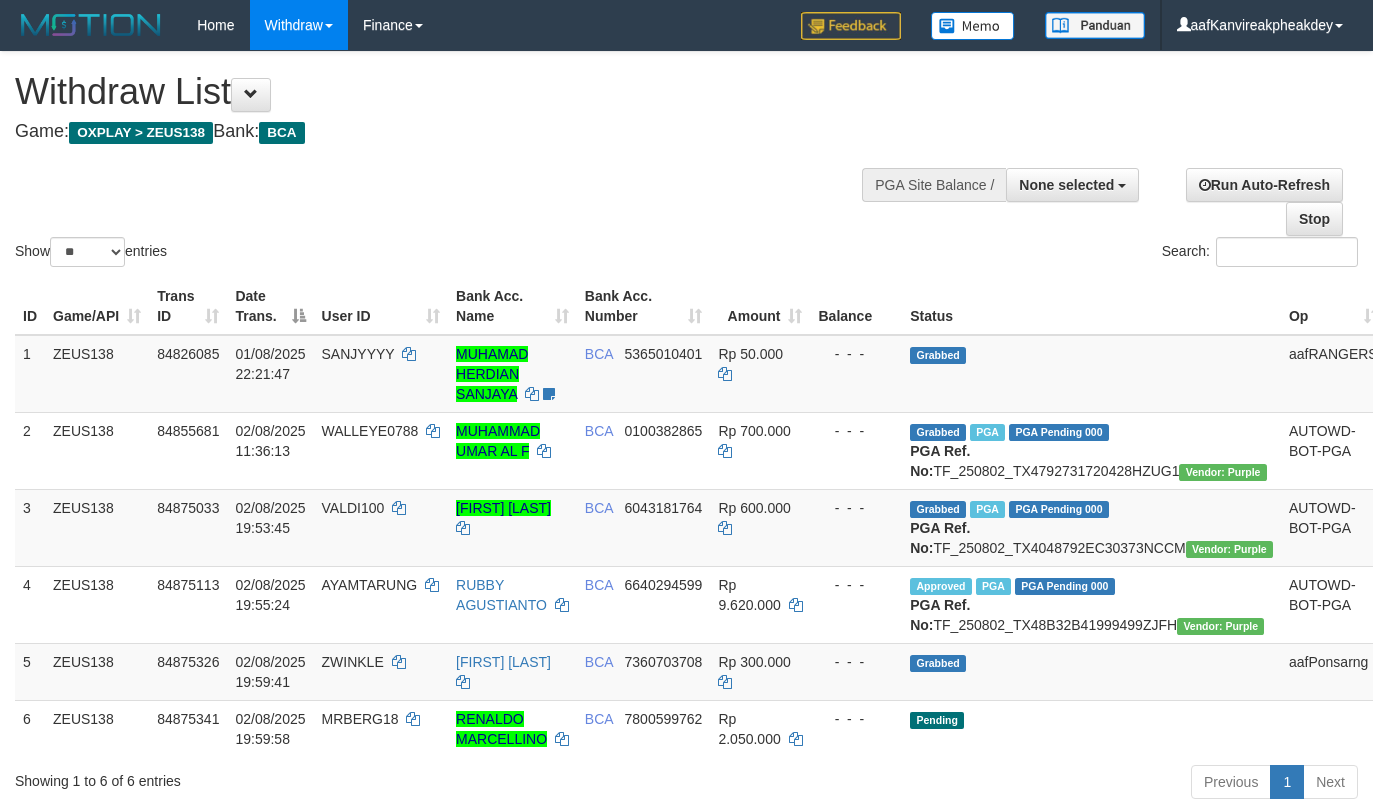 select 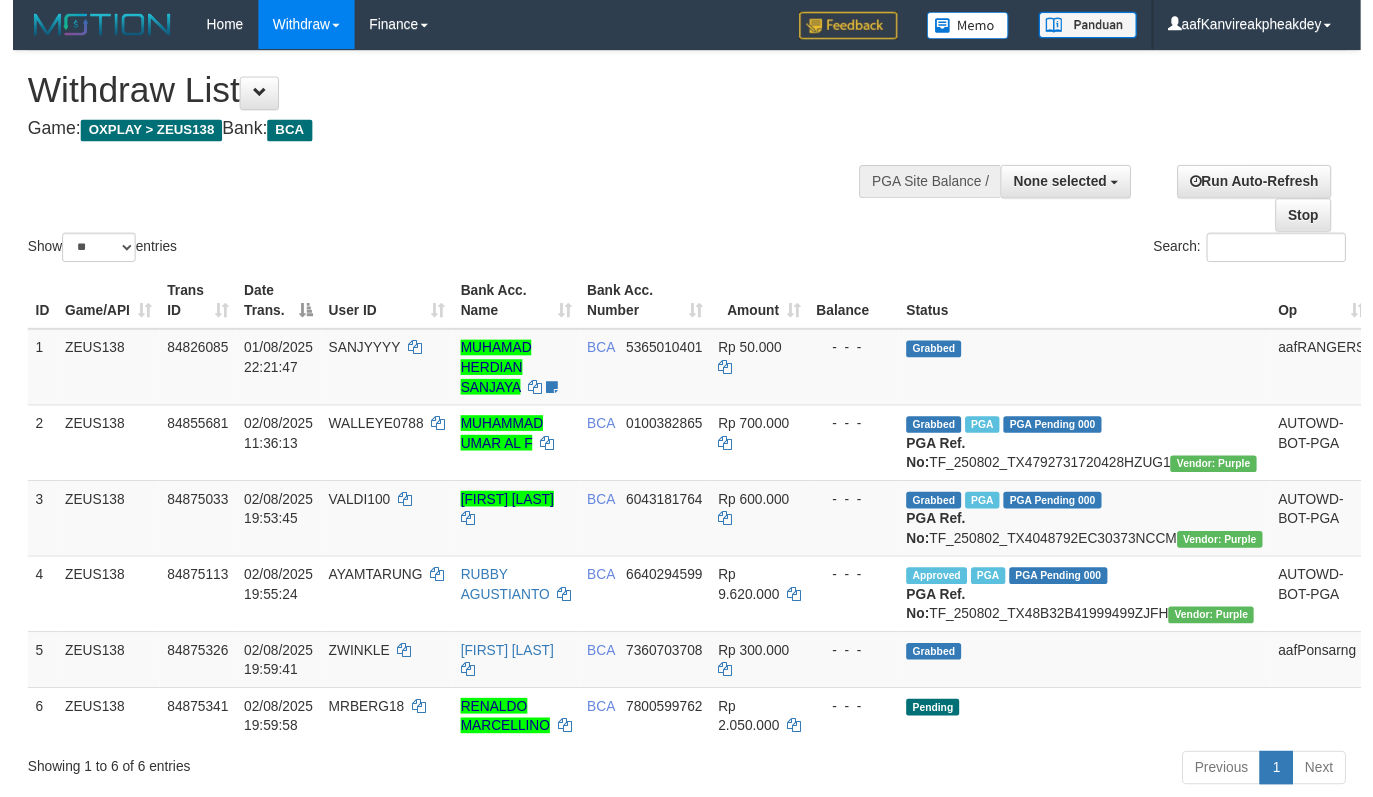 scroll, scrollTop: 0, scrollLeft: 0, axis: both 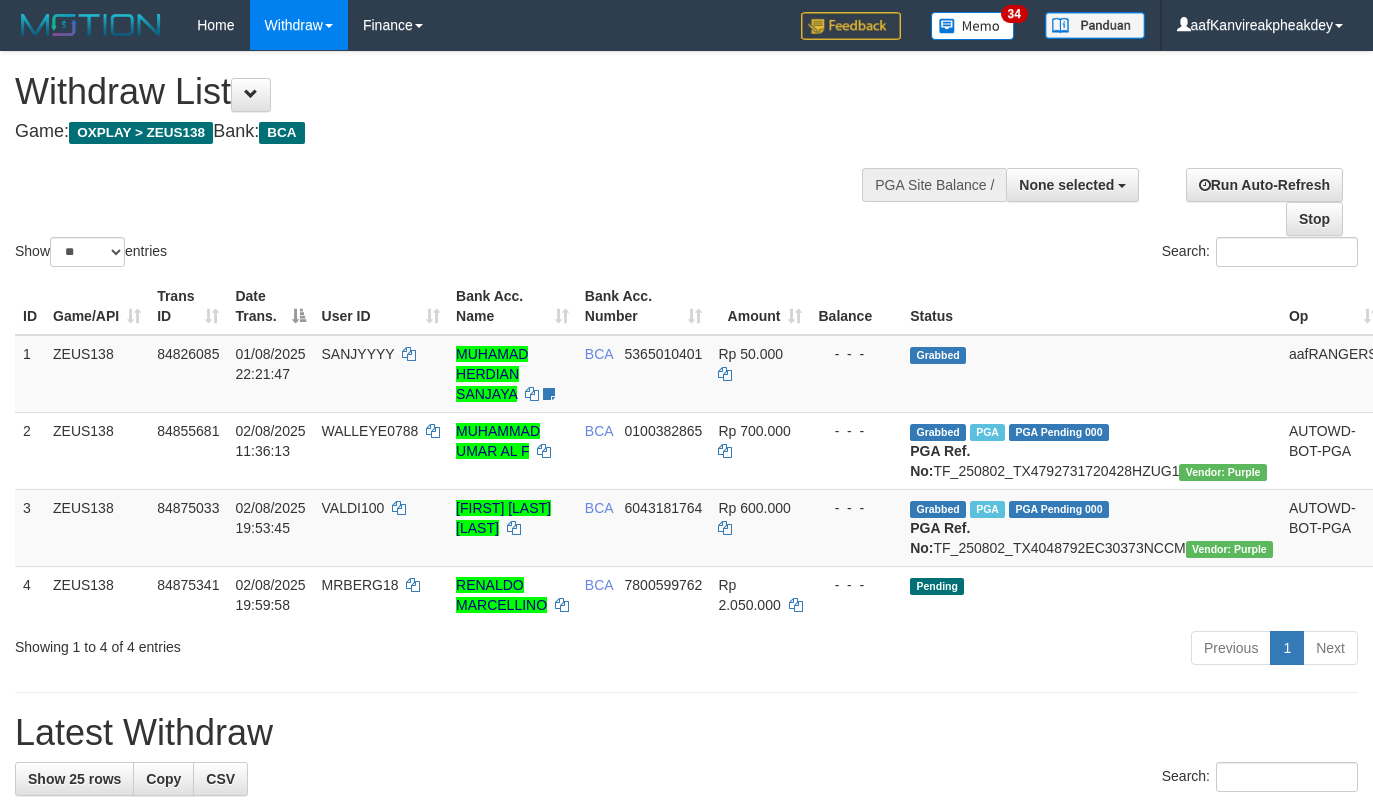 select 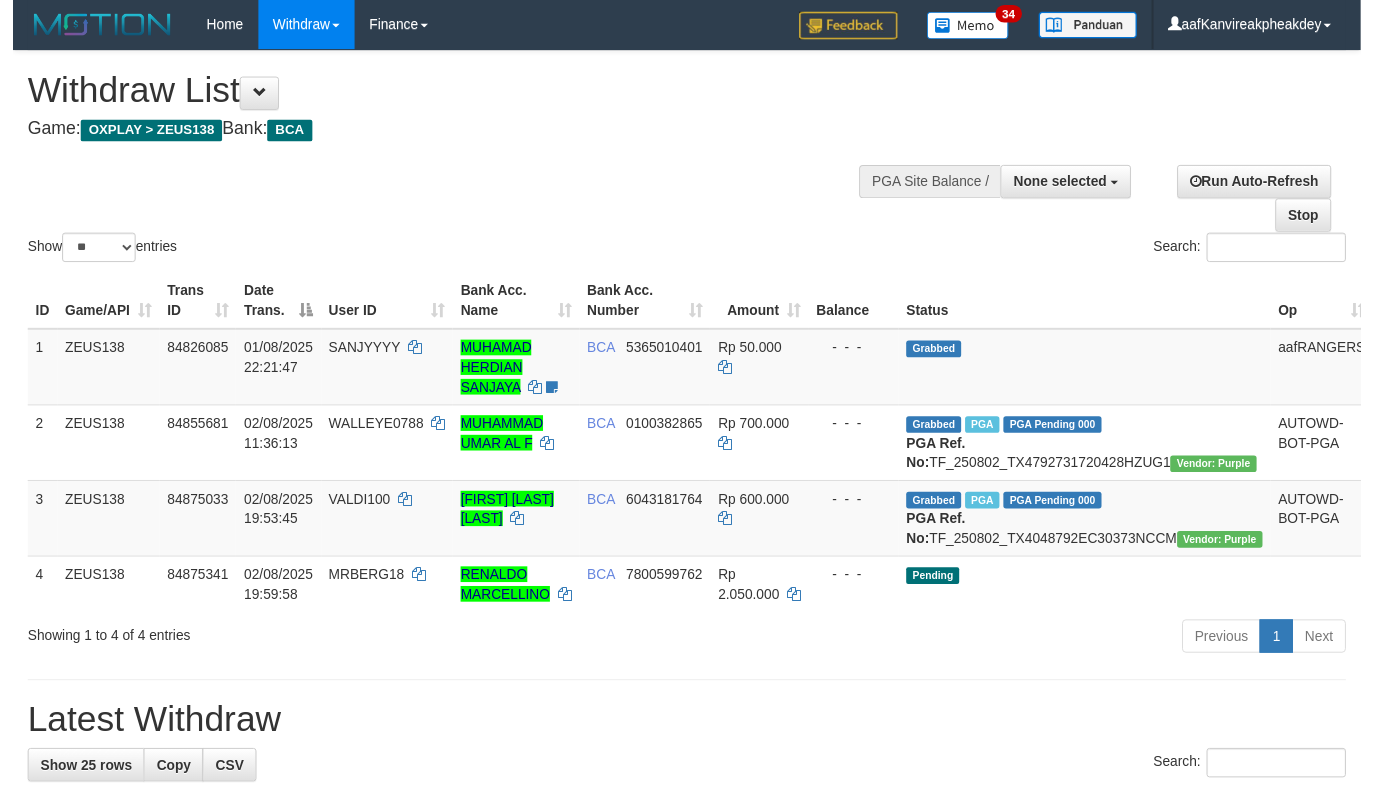 scroll, scrollTop: 0, scrollLeft: 0, axis: both 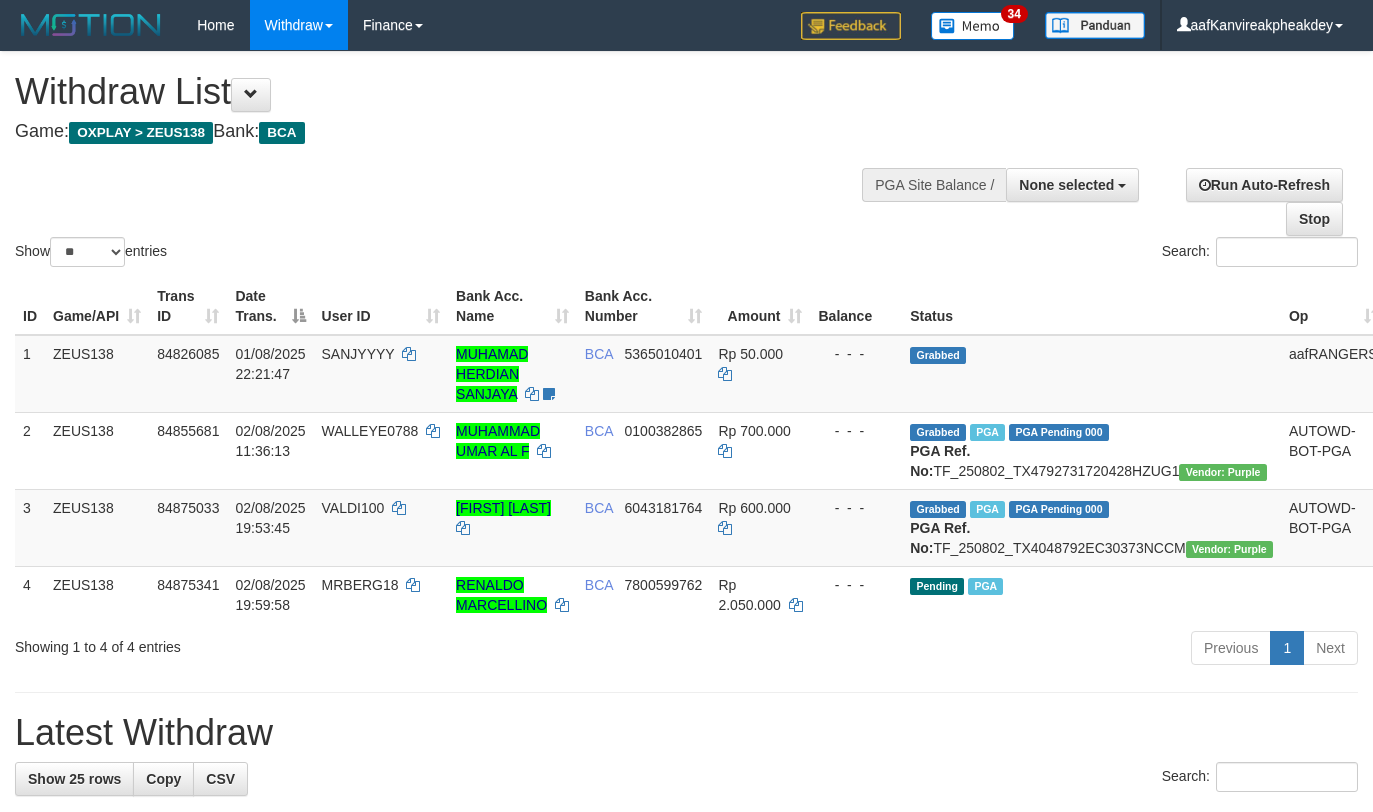 select 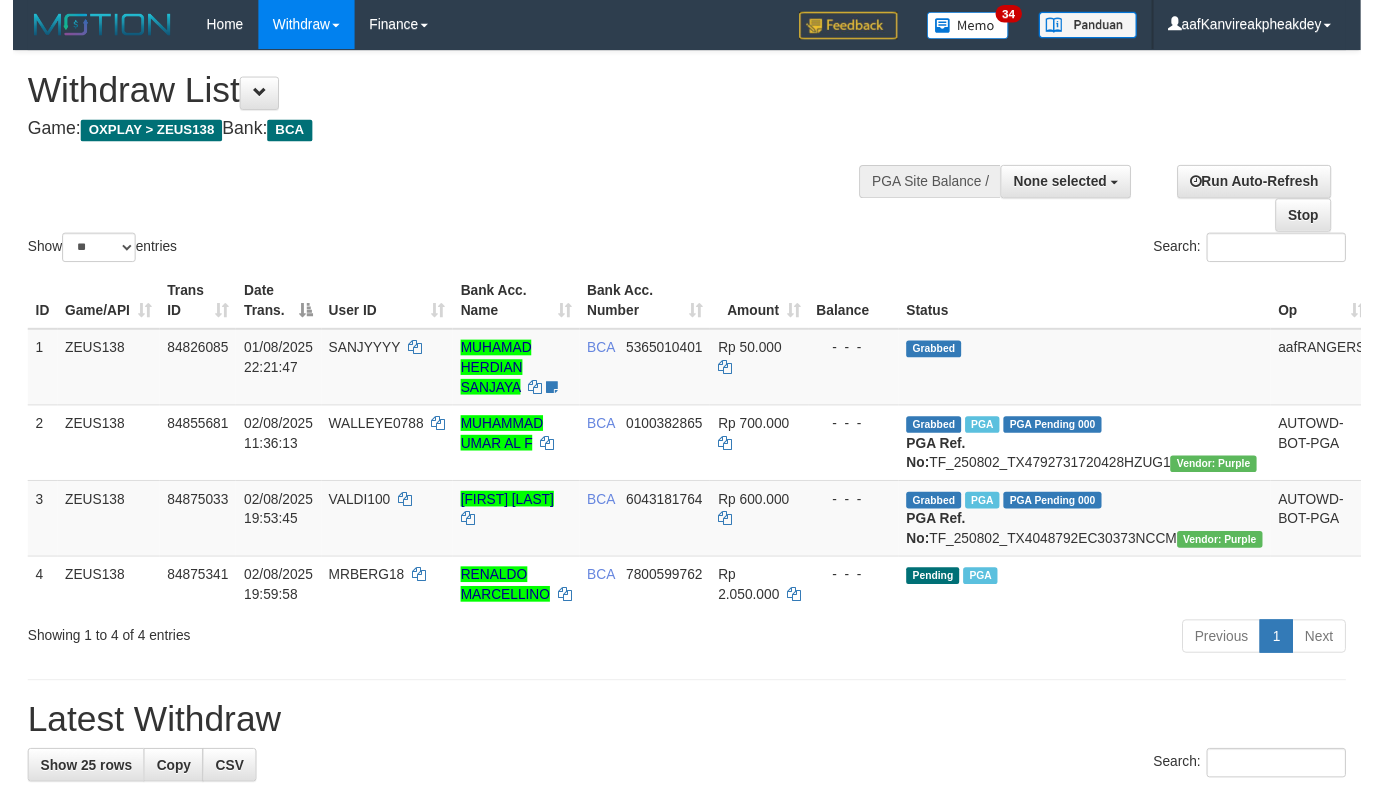 scroll, scrollTop: 0, scrollLeft: 0, axis: both 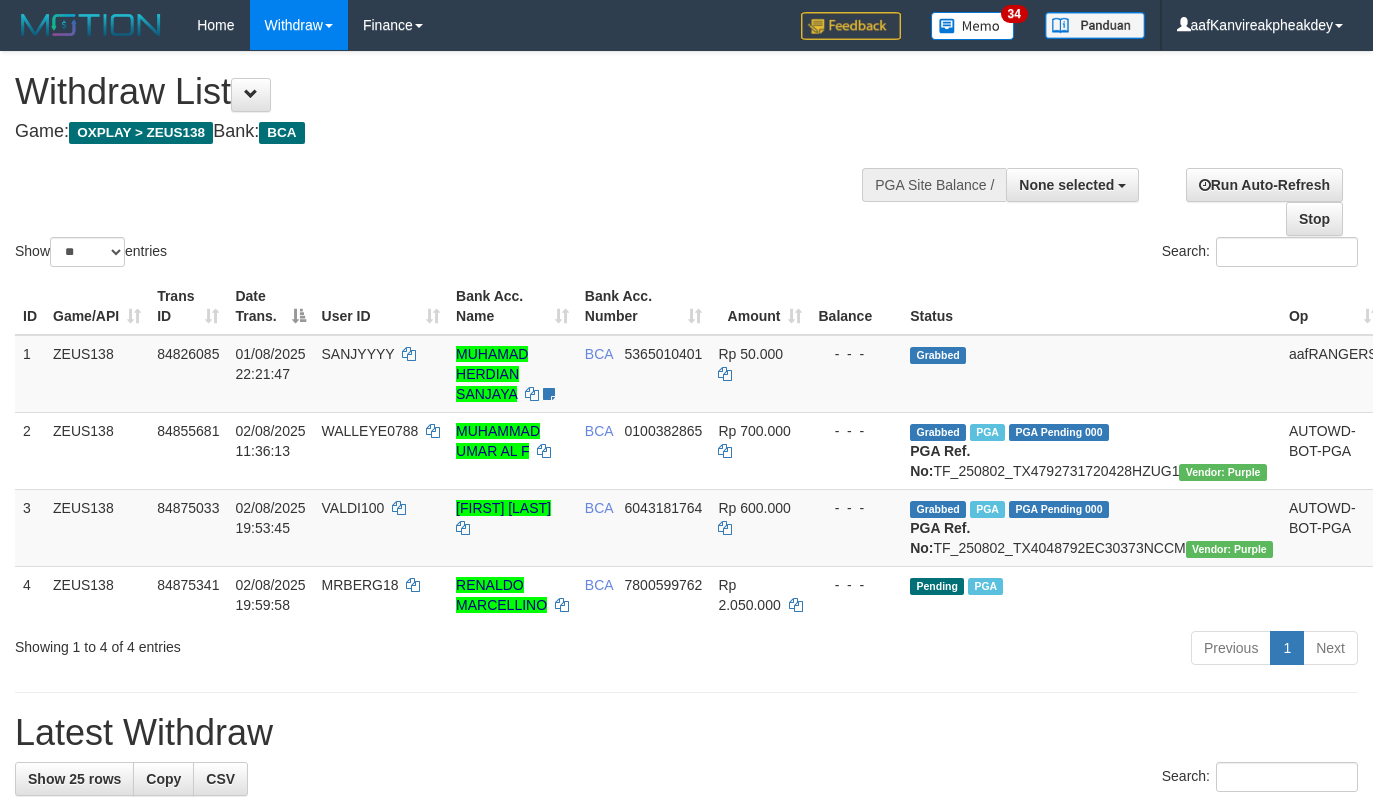 select 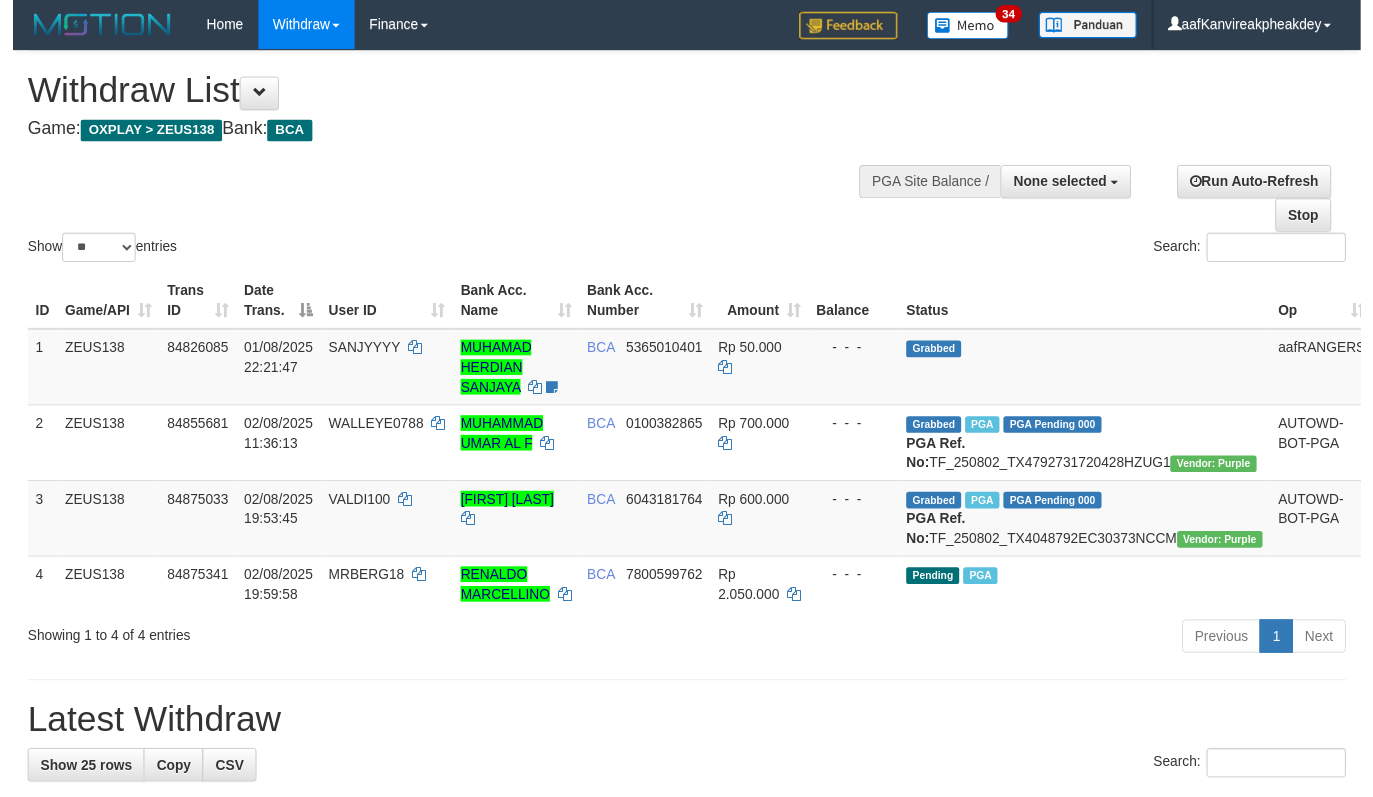 scroll, scrollTop: 0, scrollLeft: 0, axis: both 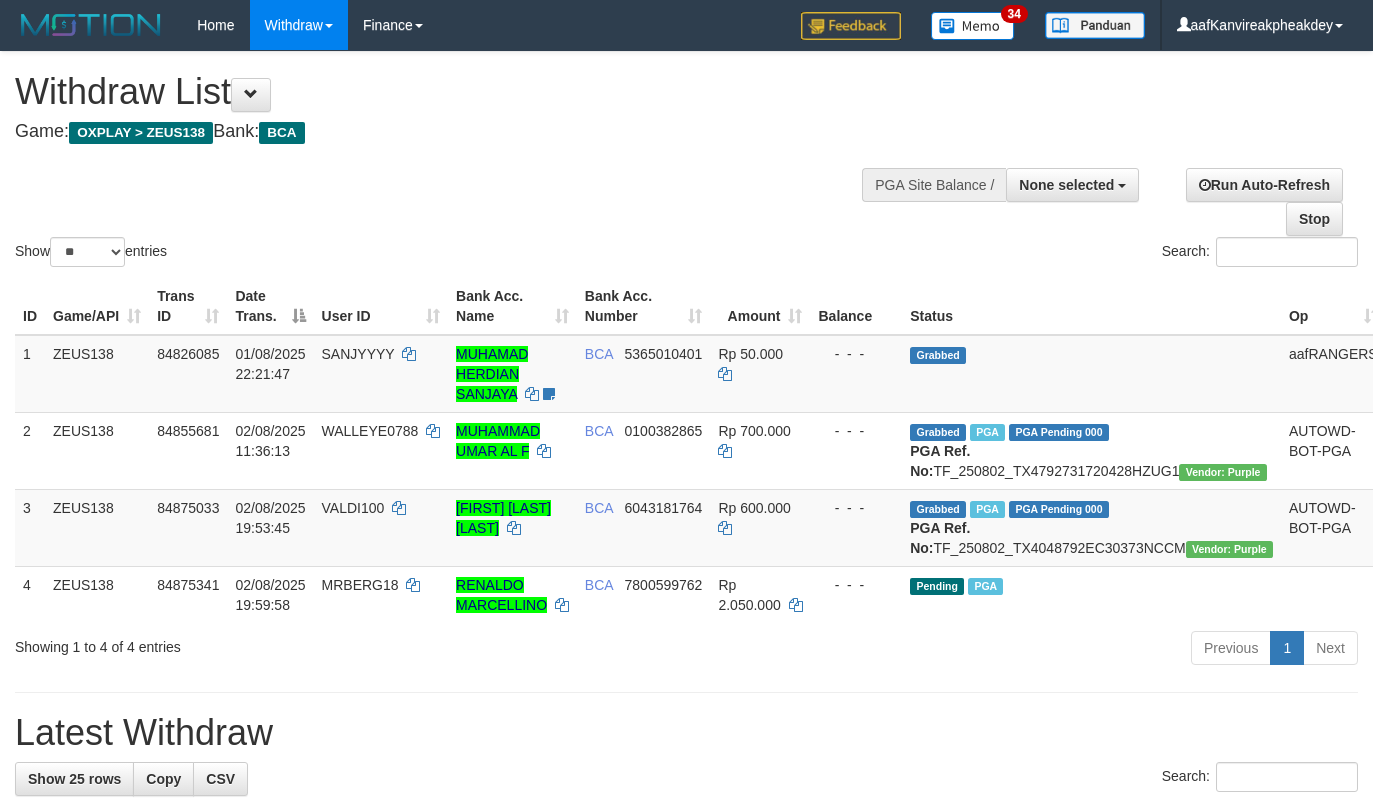 select 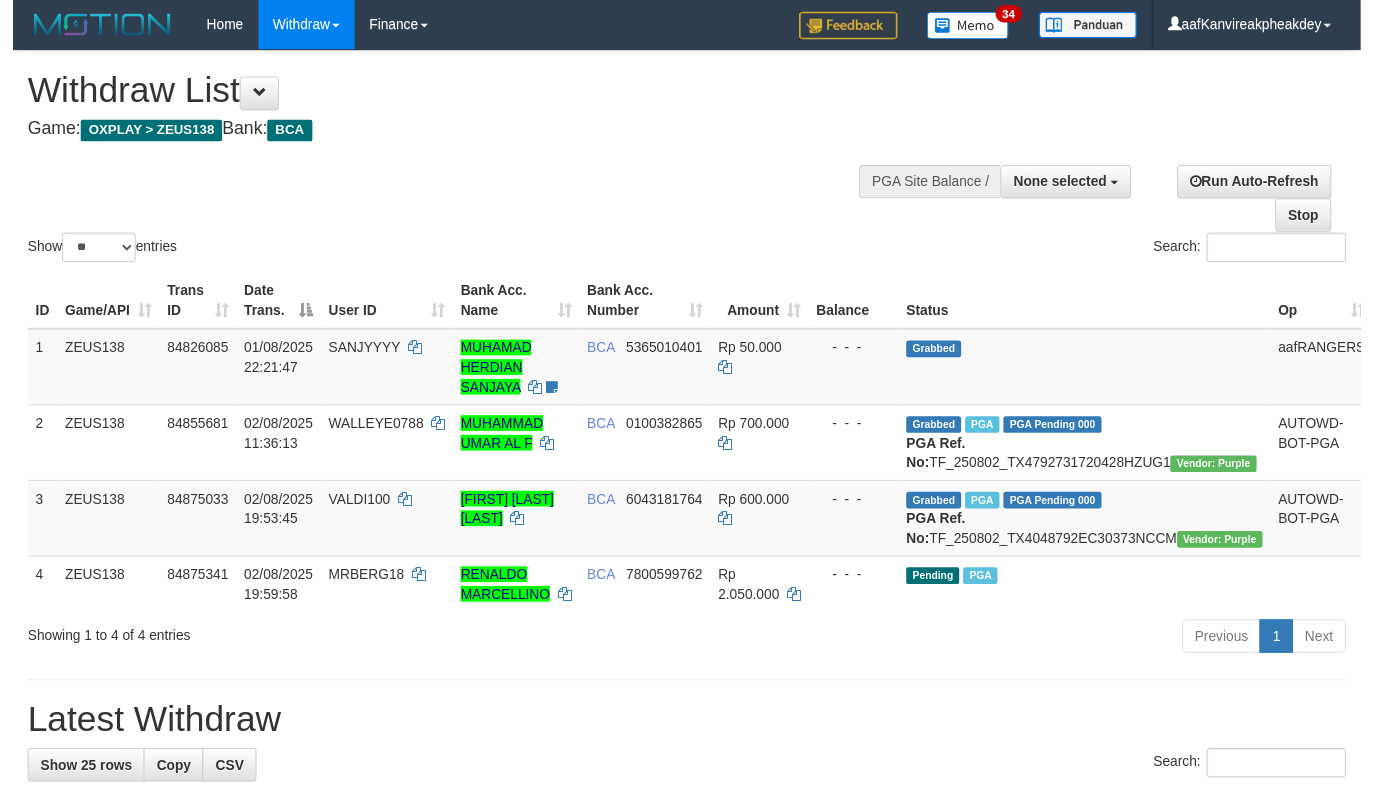 scroll, scrollTop: 0, scrollLeft: 0, axis: both 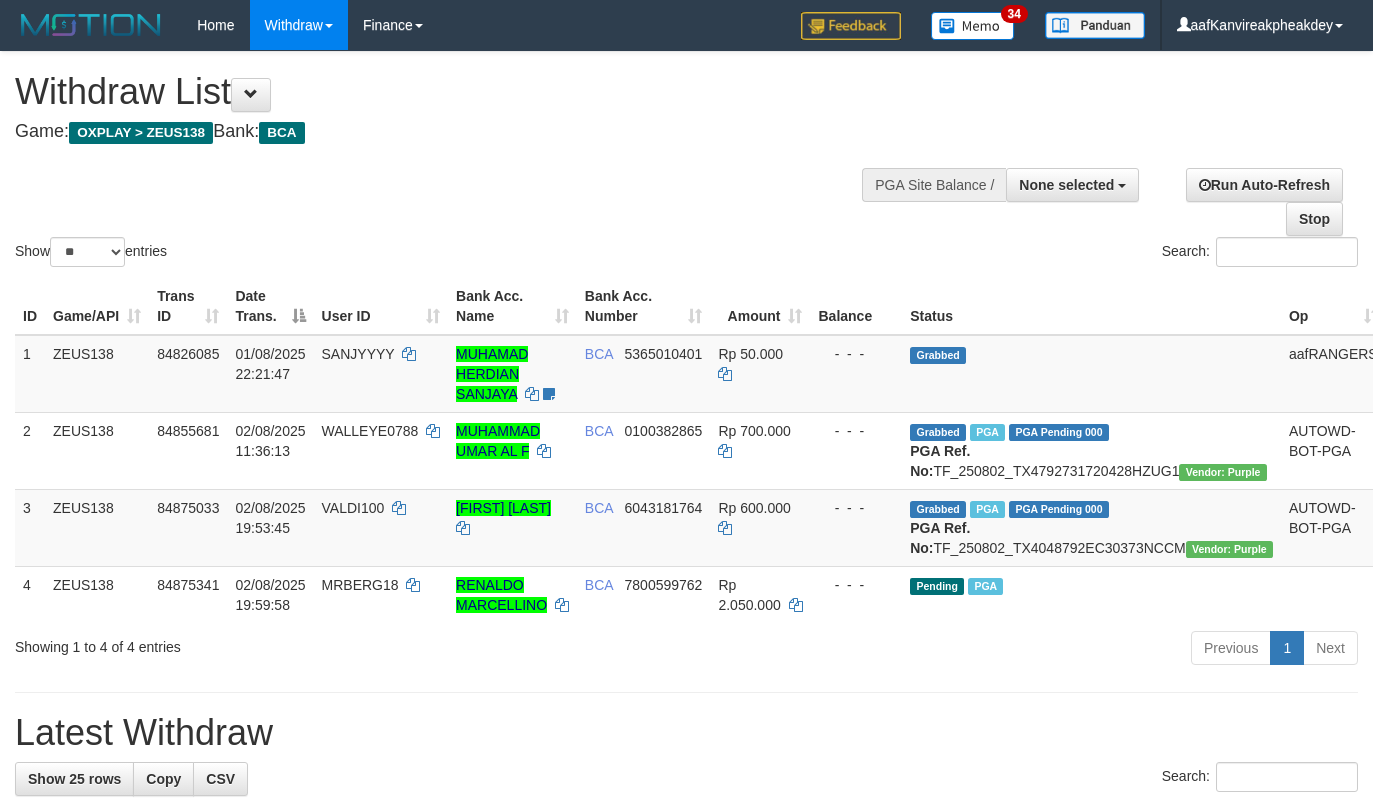 select 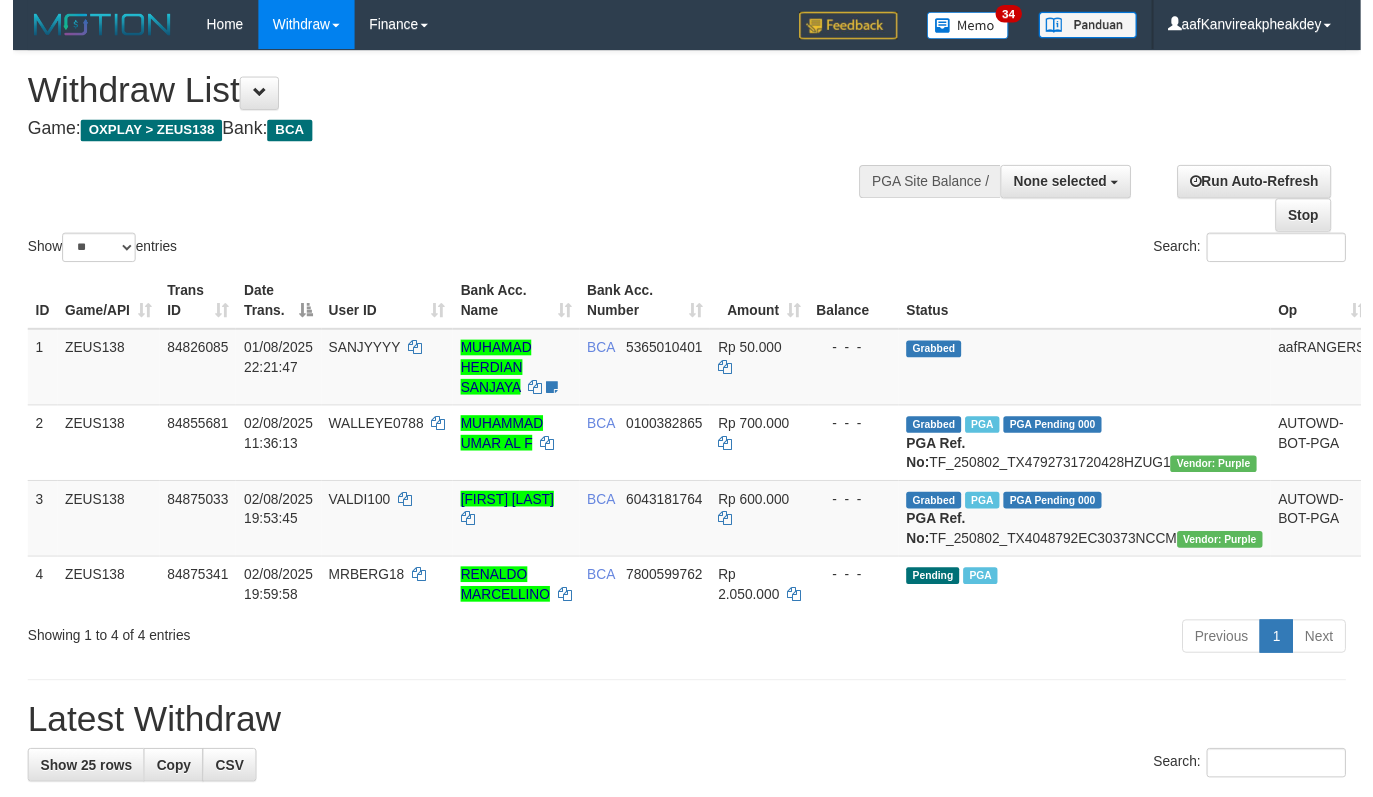 scroll, scrollTop: 0, scrollLeft: 0, axis: both 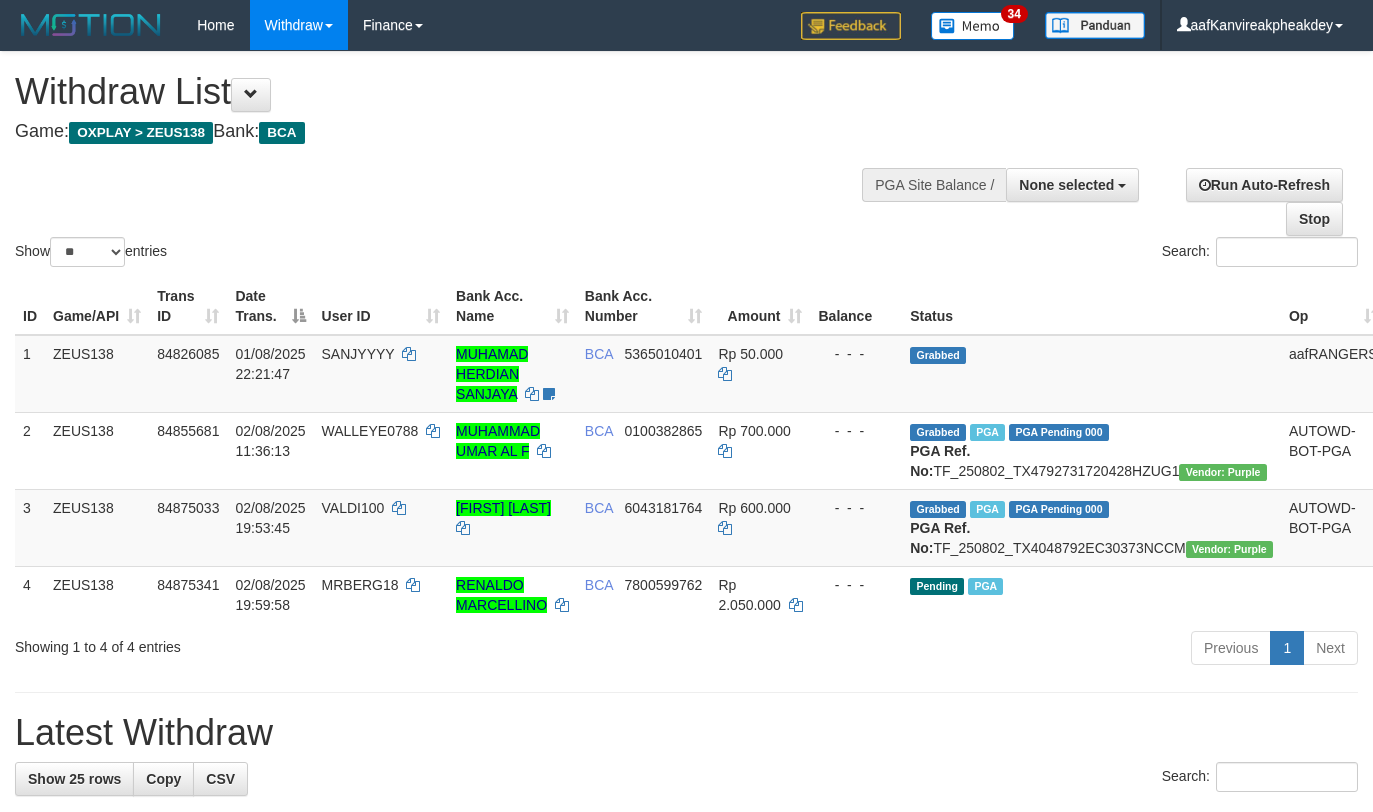 select 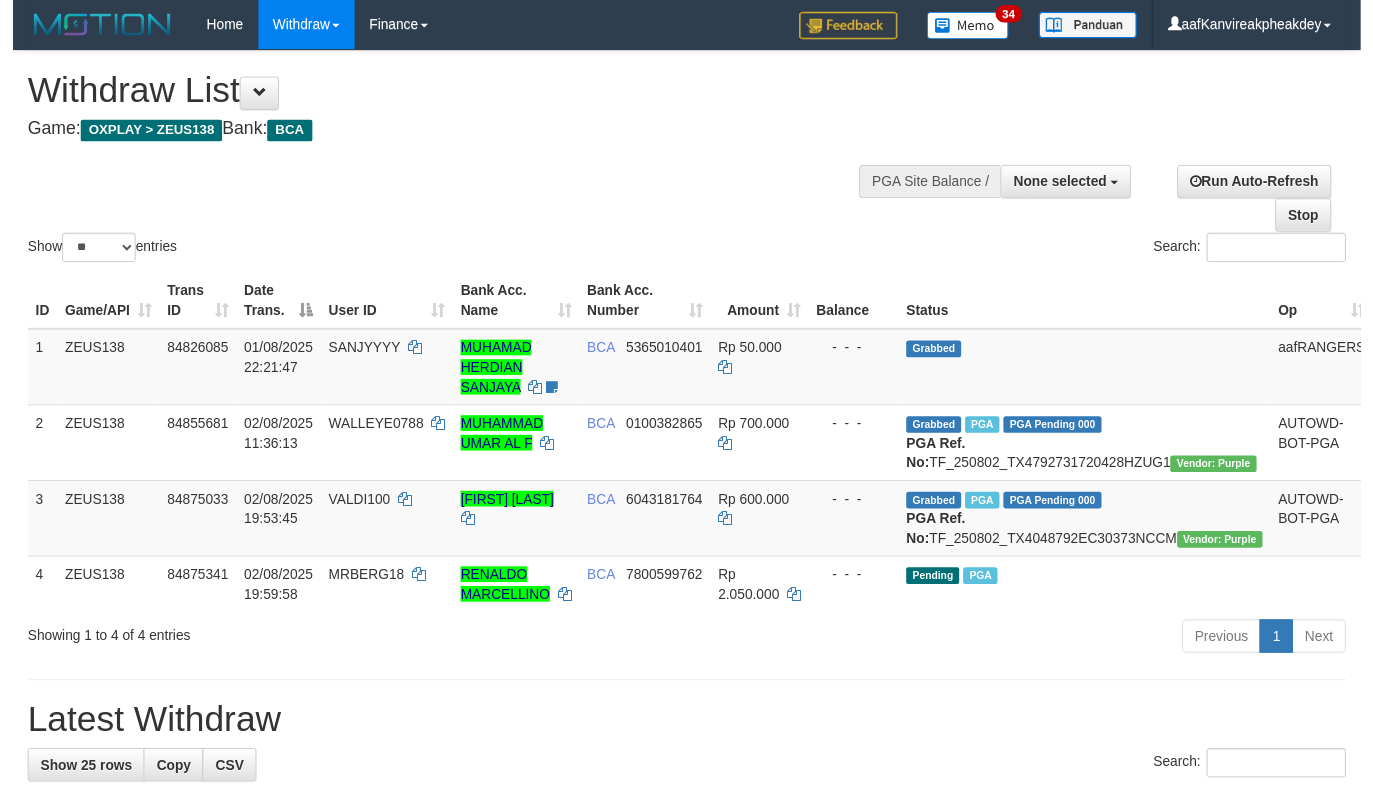 scroll, scrollTop: 0, scrollLeft: 0, axis: both 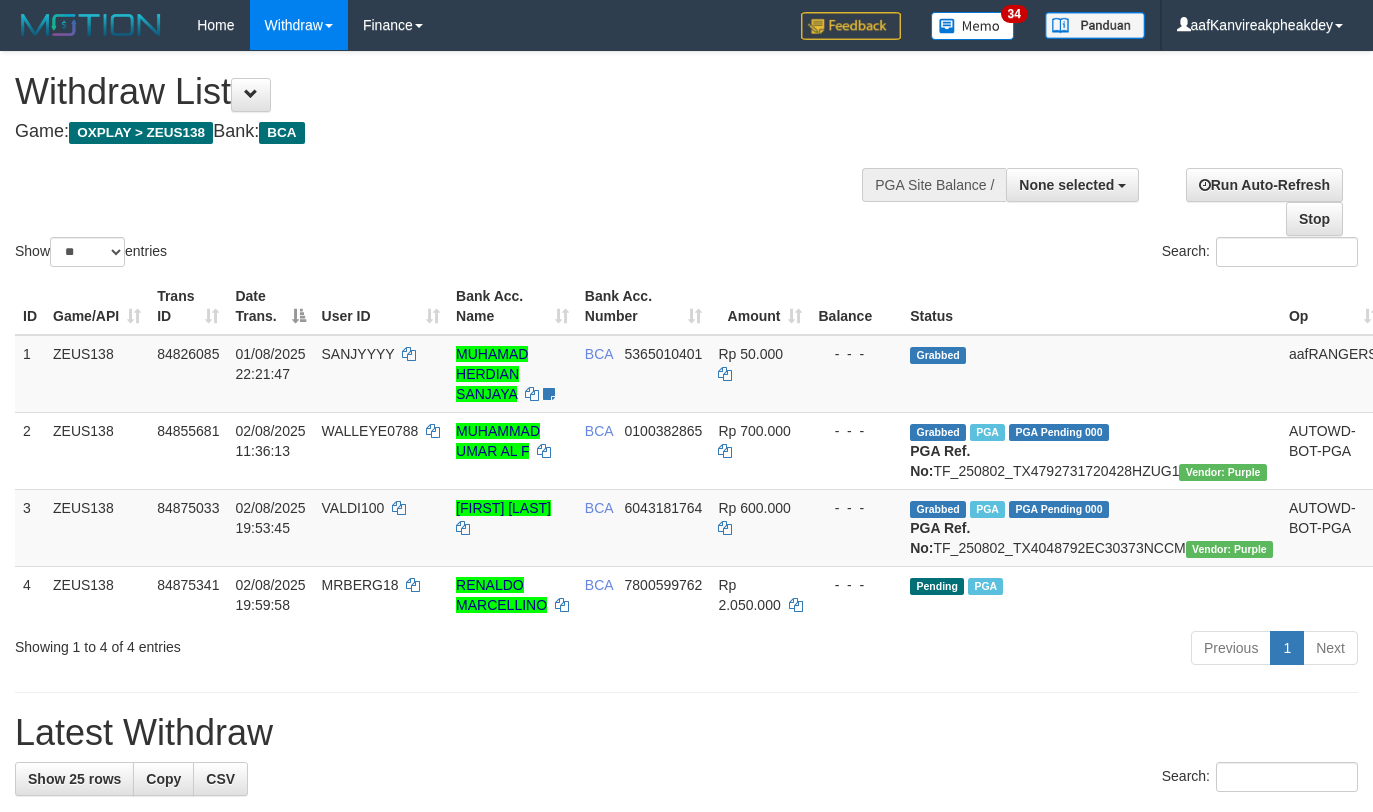 select 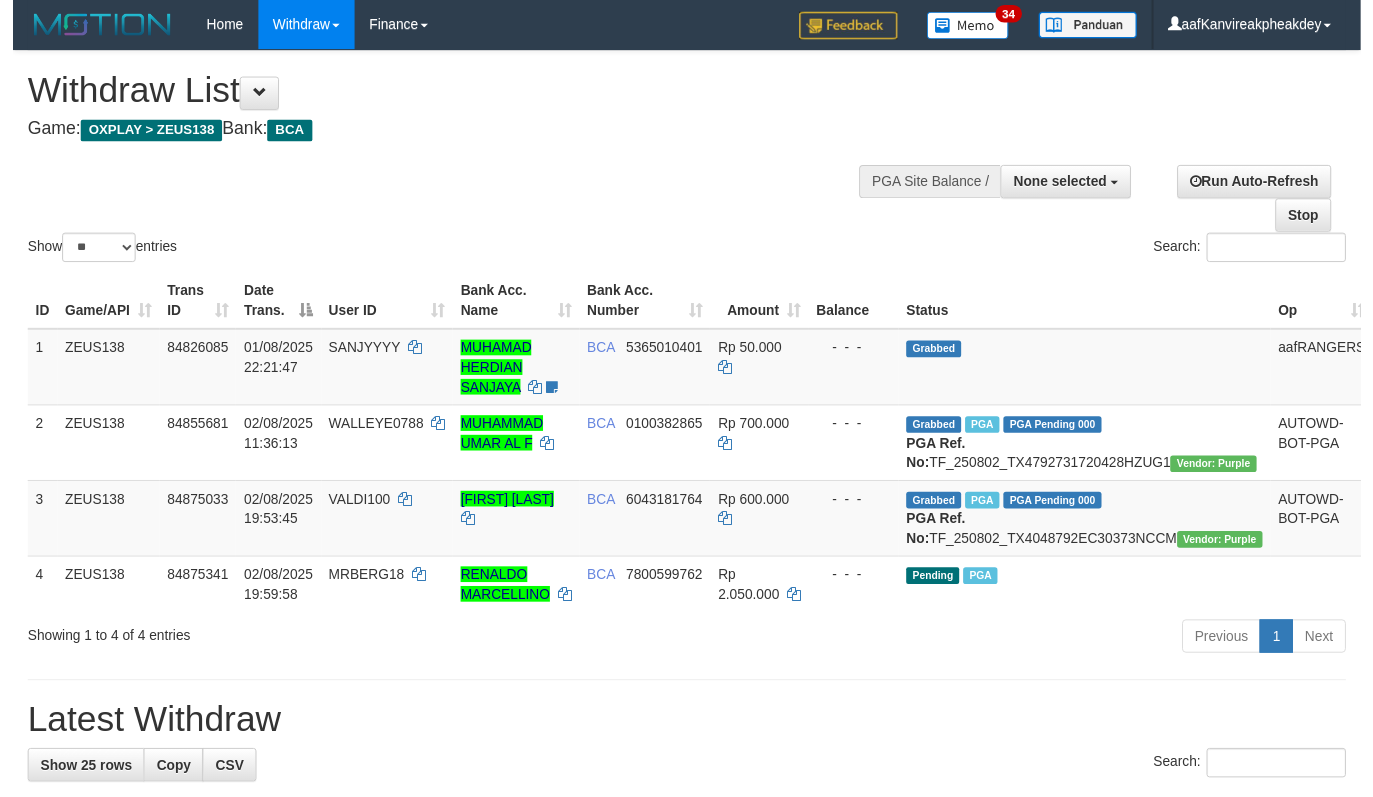scroll, scrollTop: 0, scrollLeft: 0, axis: both 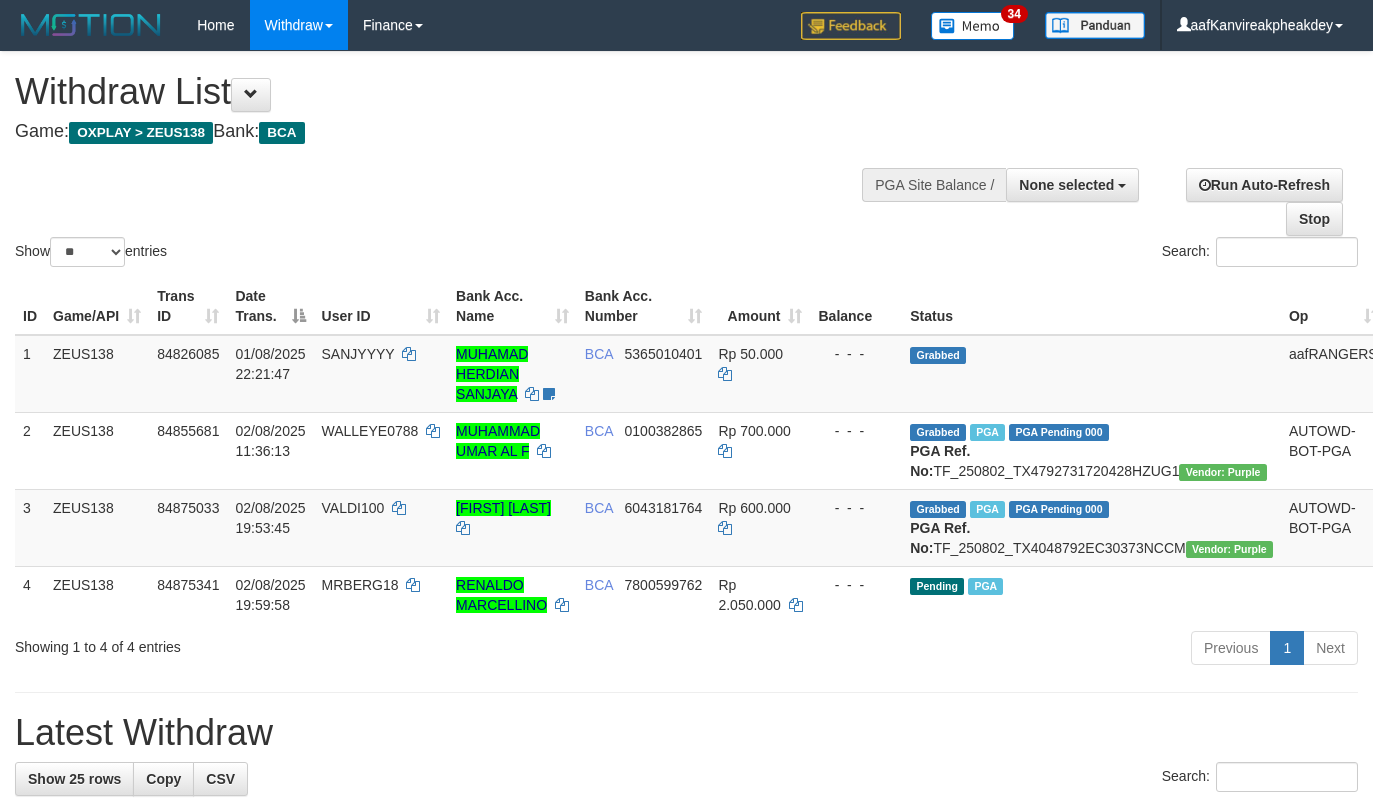select 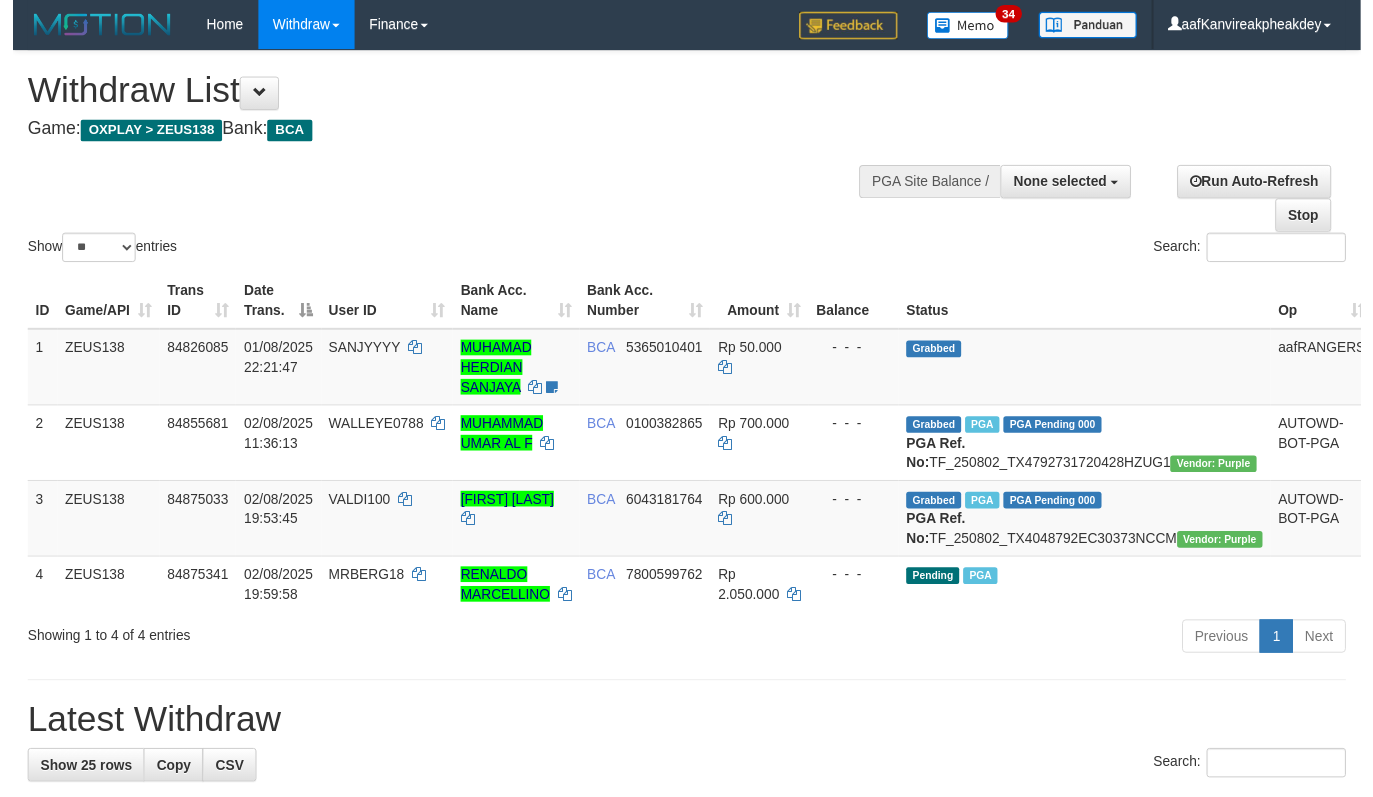 scroll, scrollTop: 0, scrollLeft: 0, axis: both 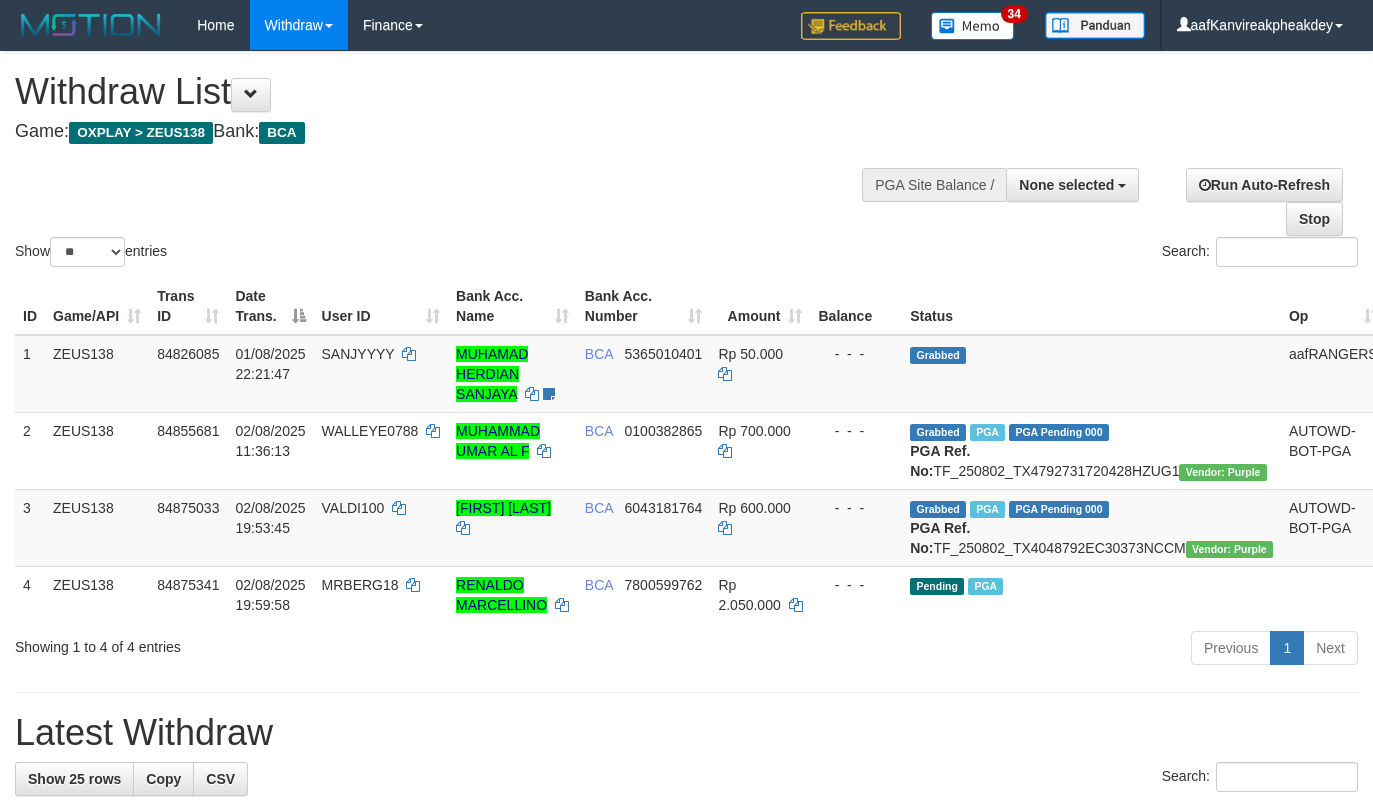 select 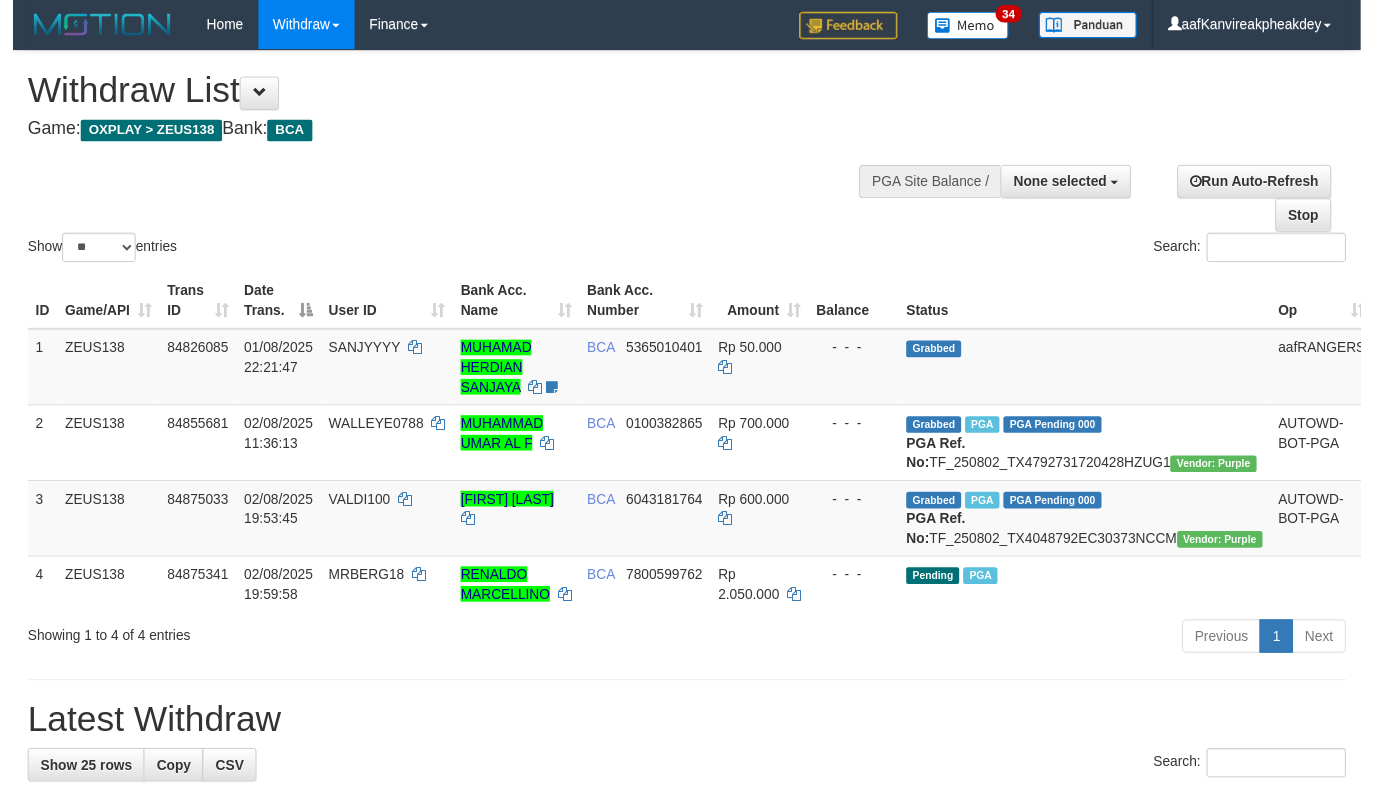 scroll, scrollTop: 0, scrollLeft: 0, axis: both 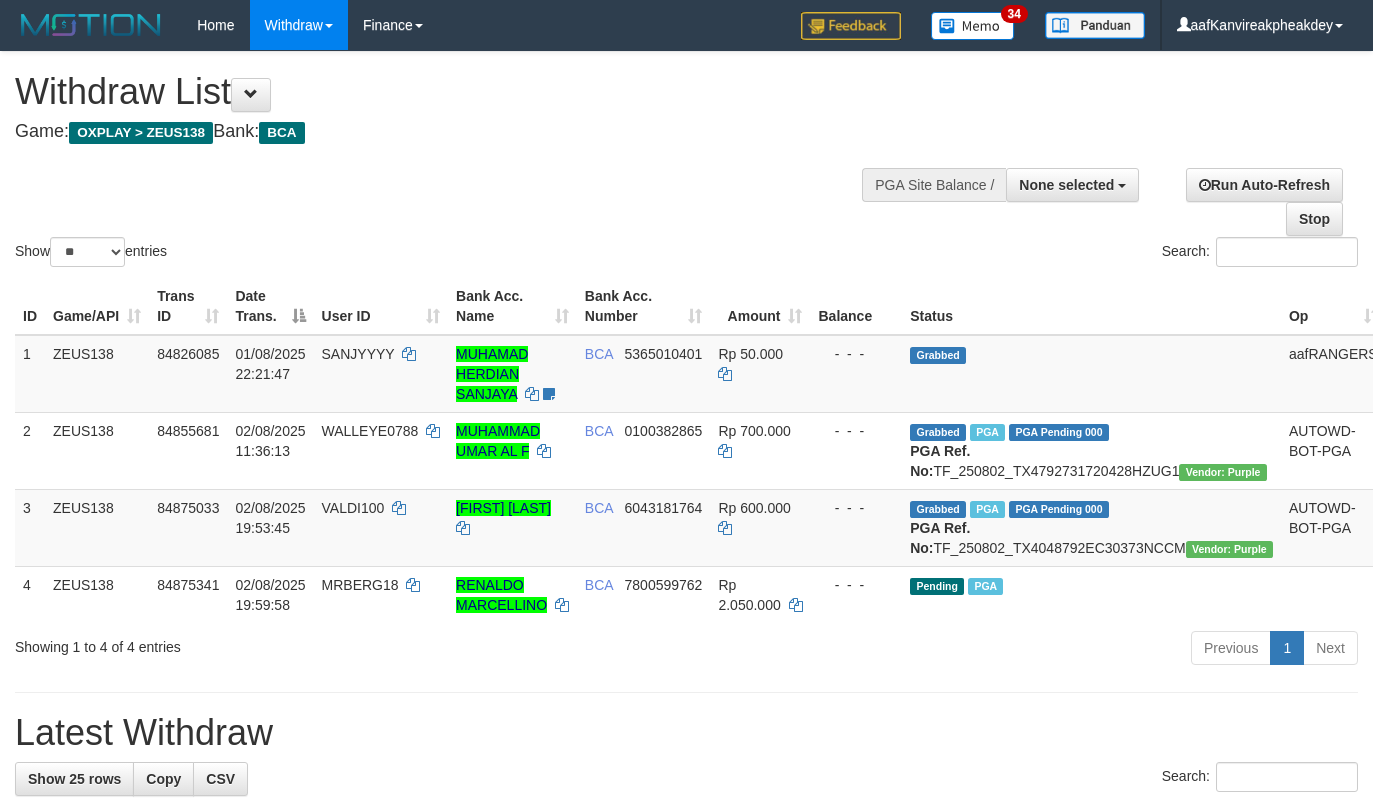 select 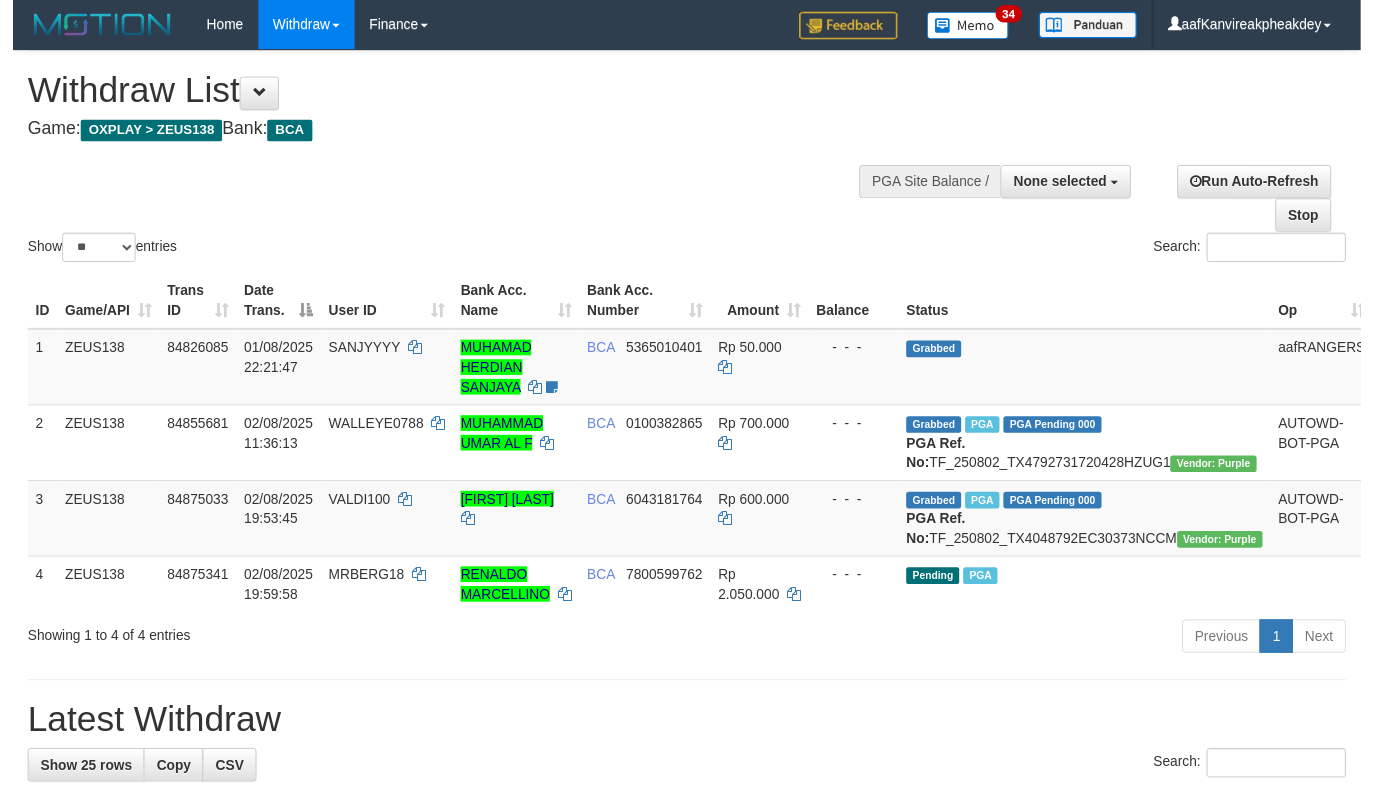 scroll, scrollTop: 0, scrollLeft: 0, axis: both 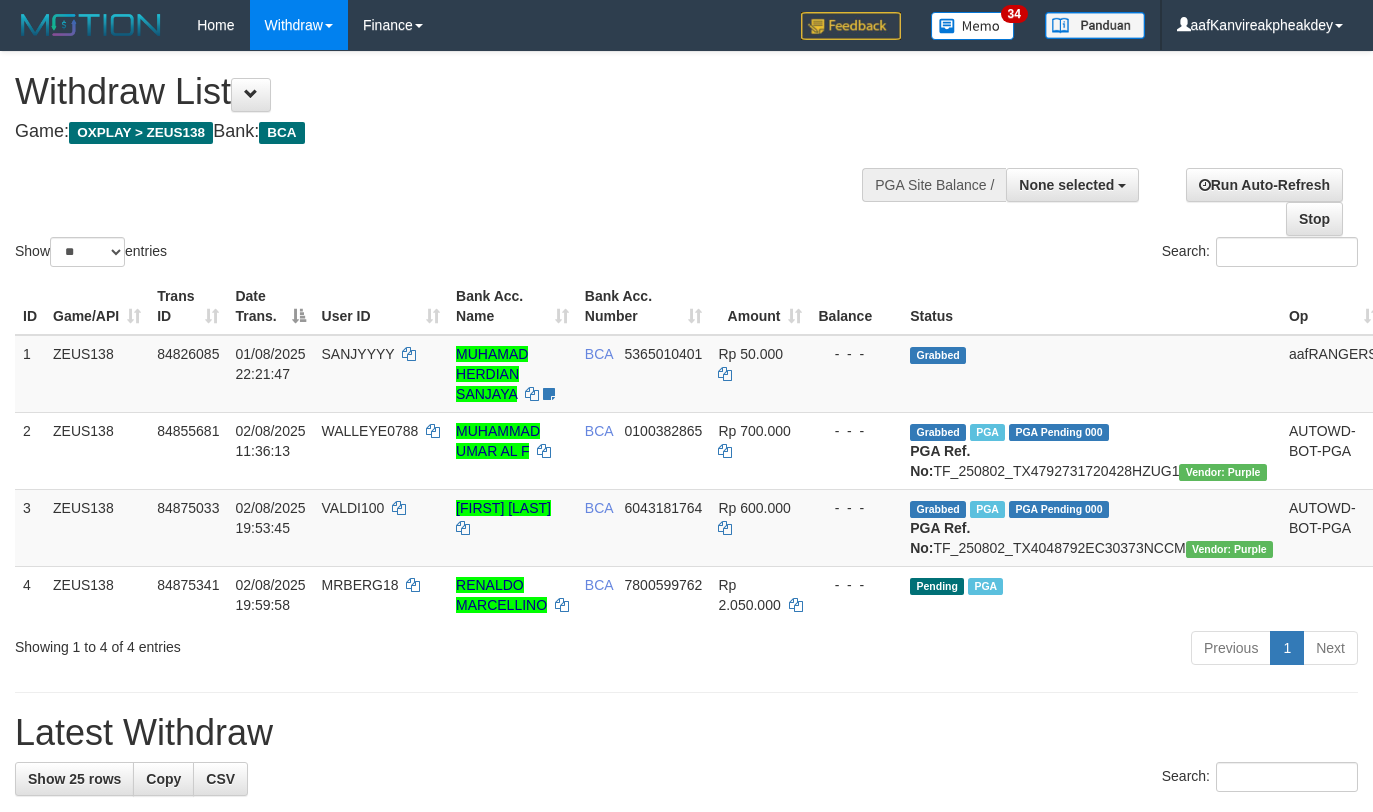 select 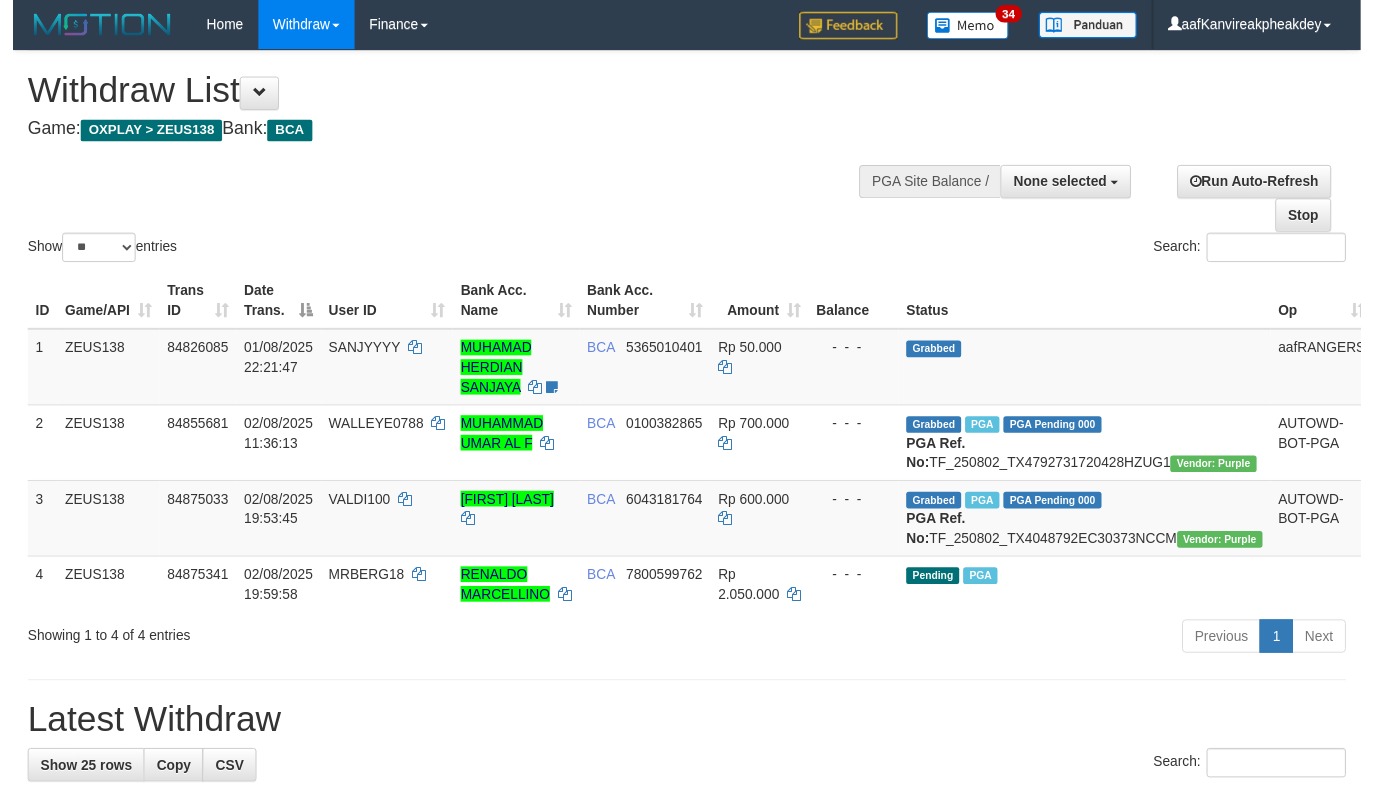 scroll, scrollTop: 0, scrollLeft: 0, axis: both 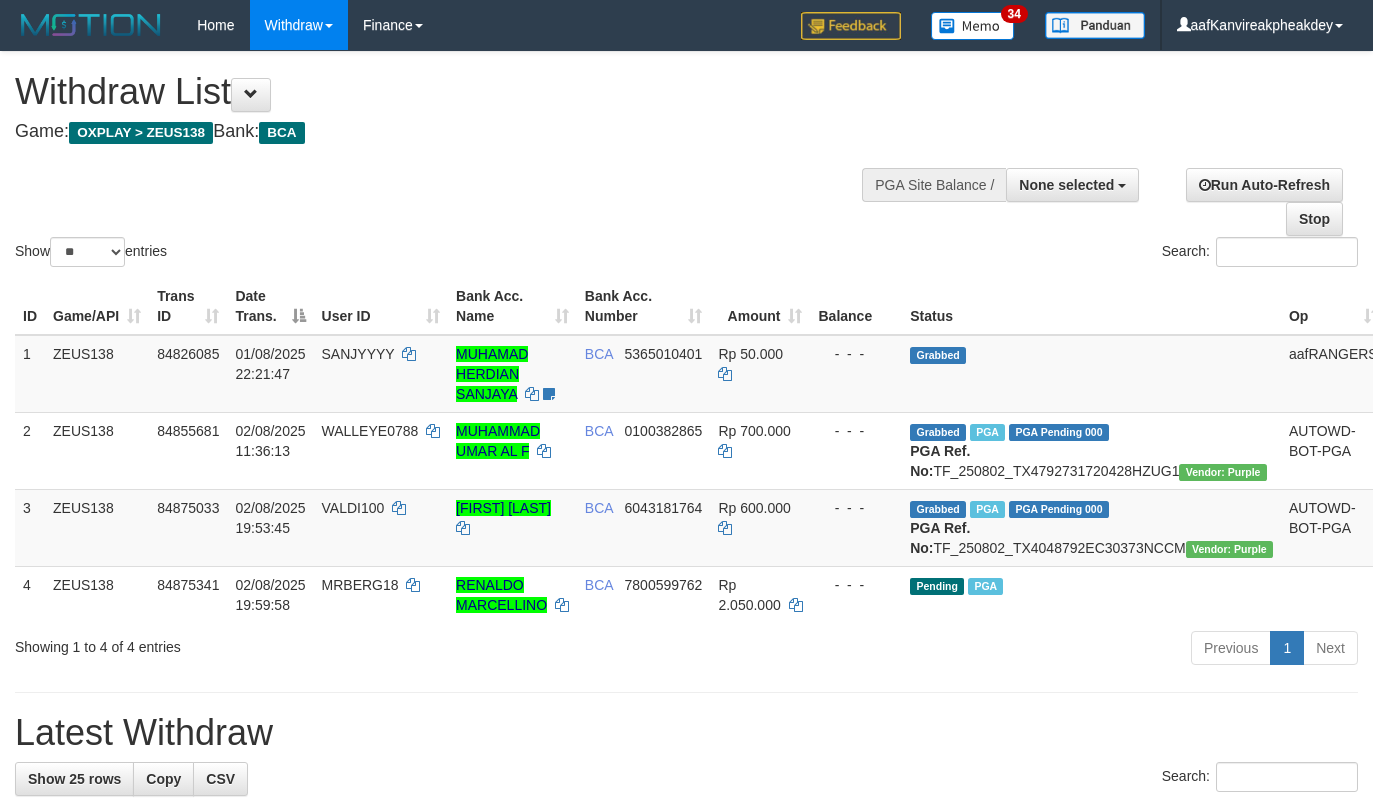 select 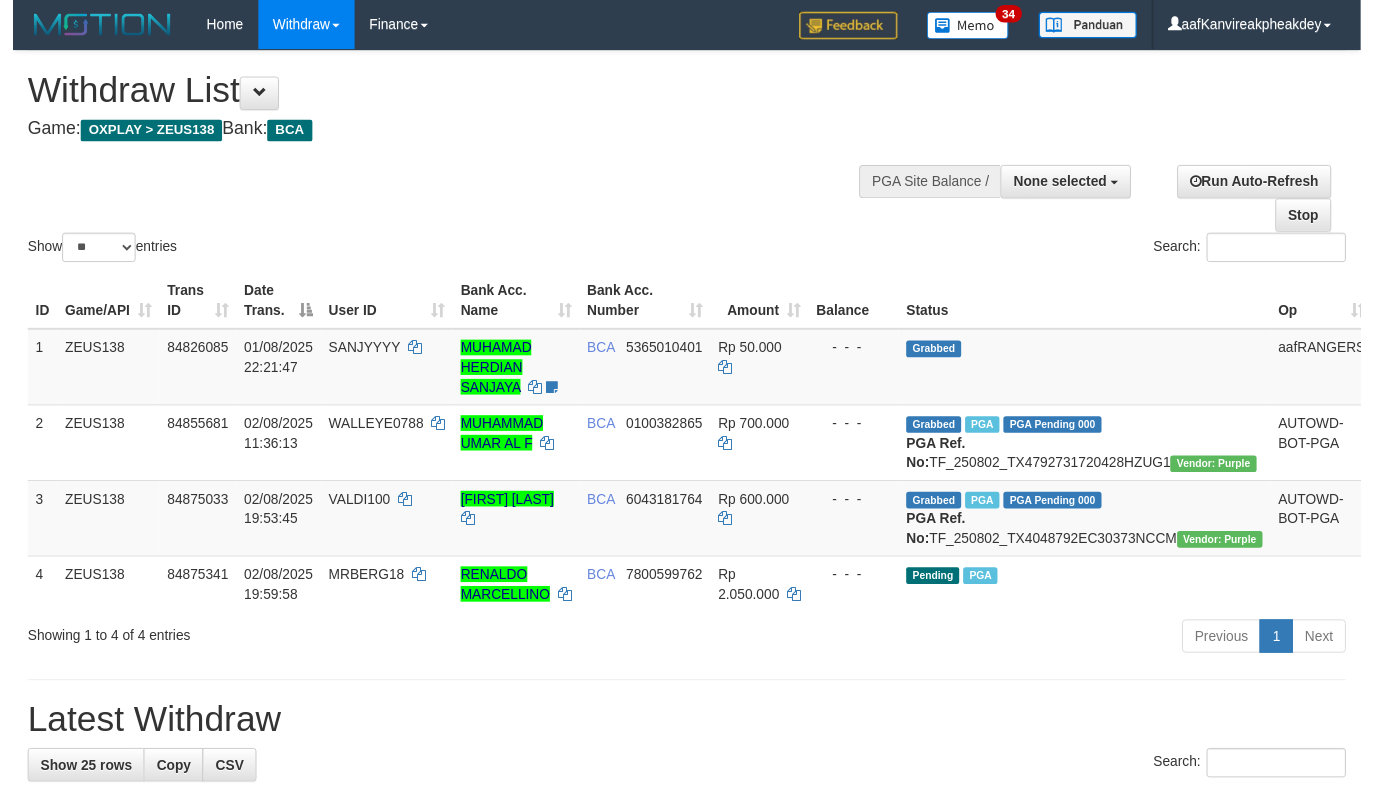 scroll, scrollTop: 0, scrollLeft: 0, axis: both 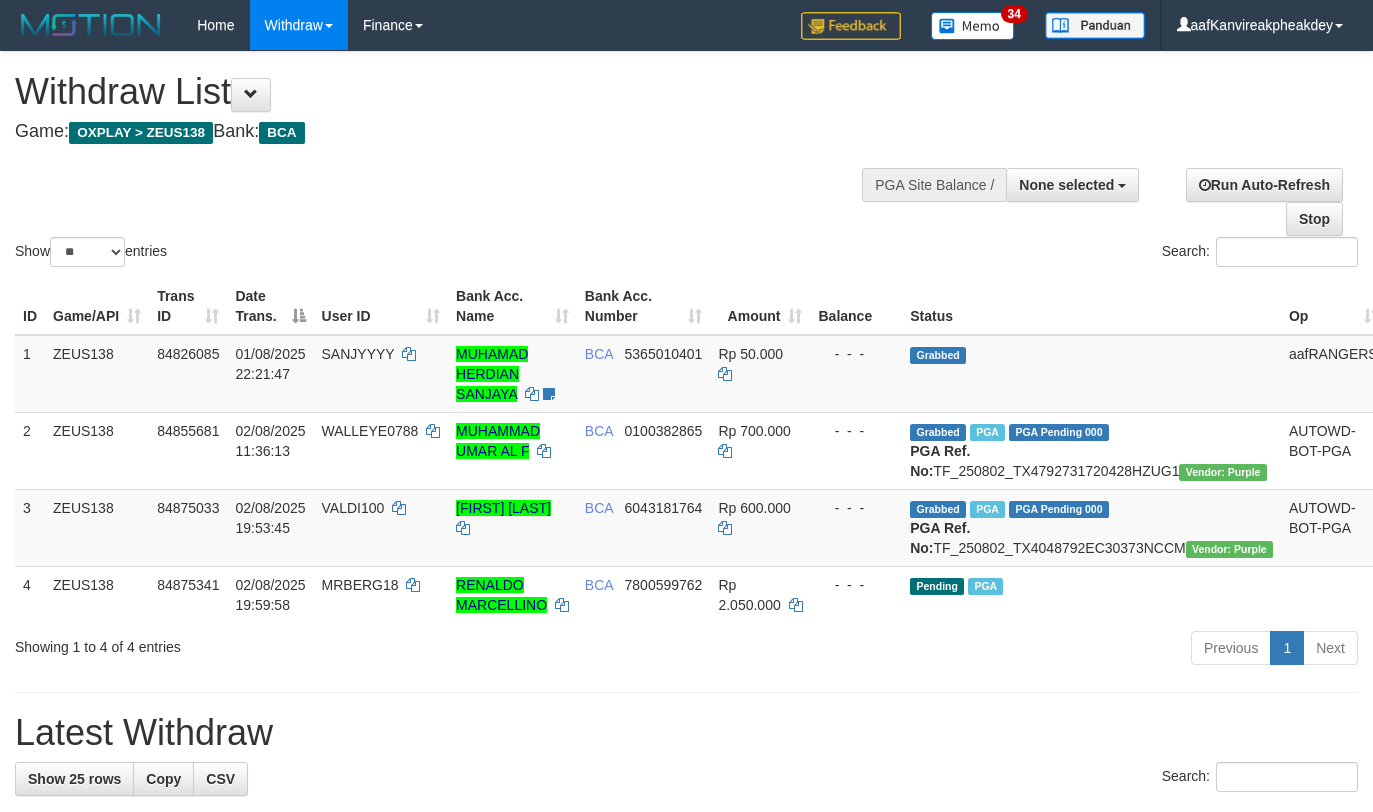 select 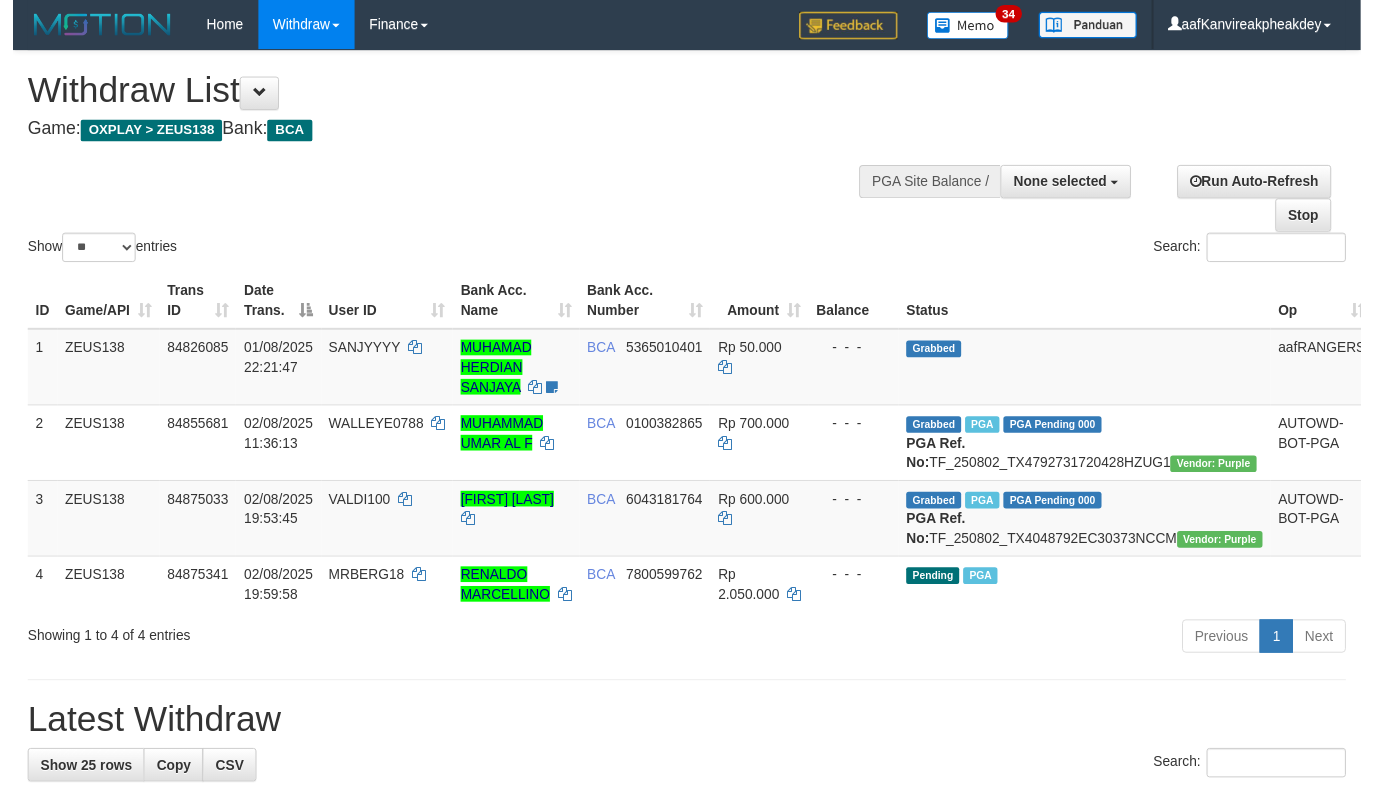 scroll, scrollTop: 0, scrollLeft: 0, axis: both 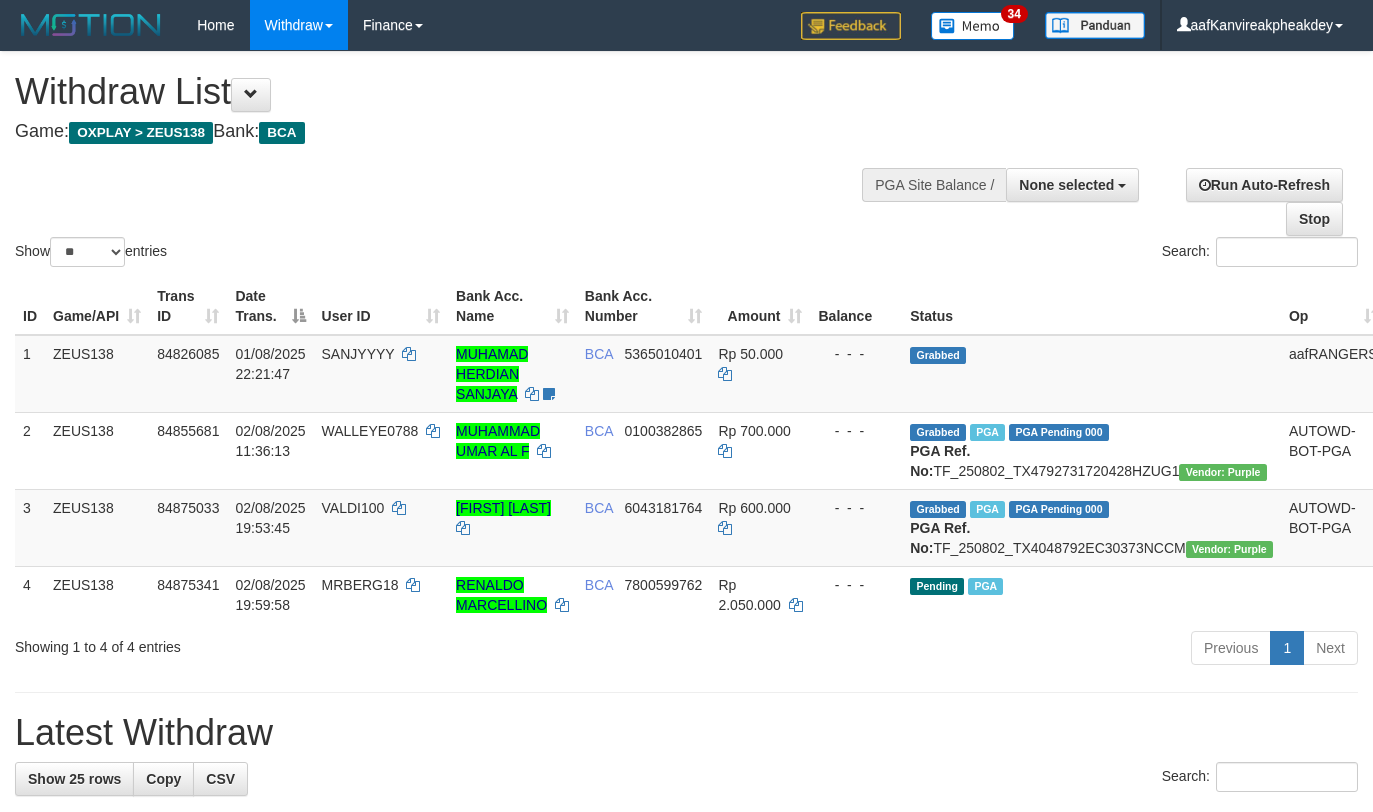 select 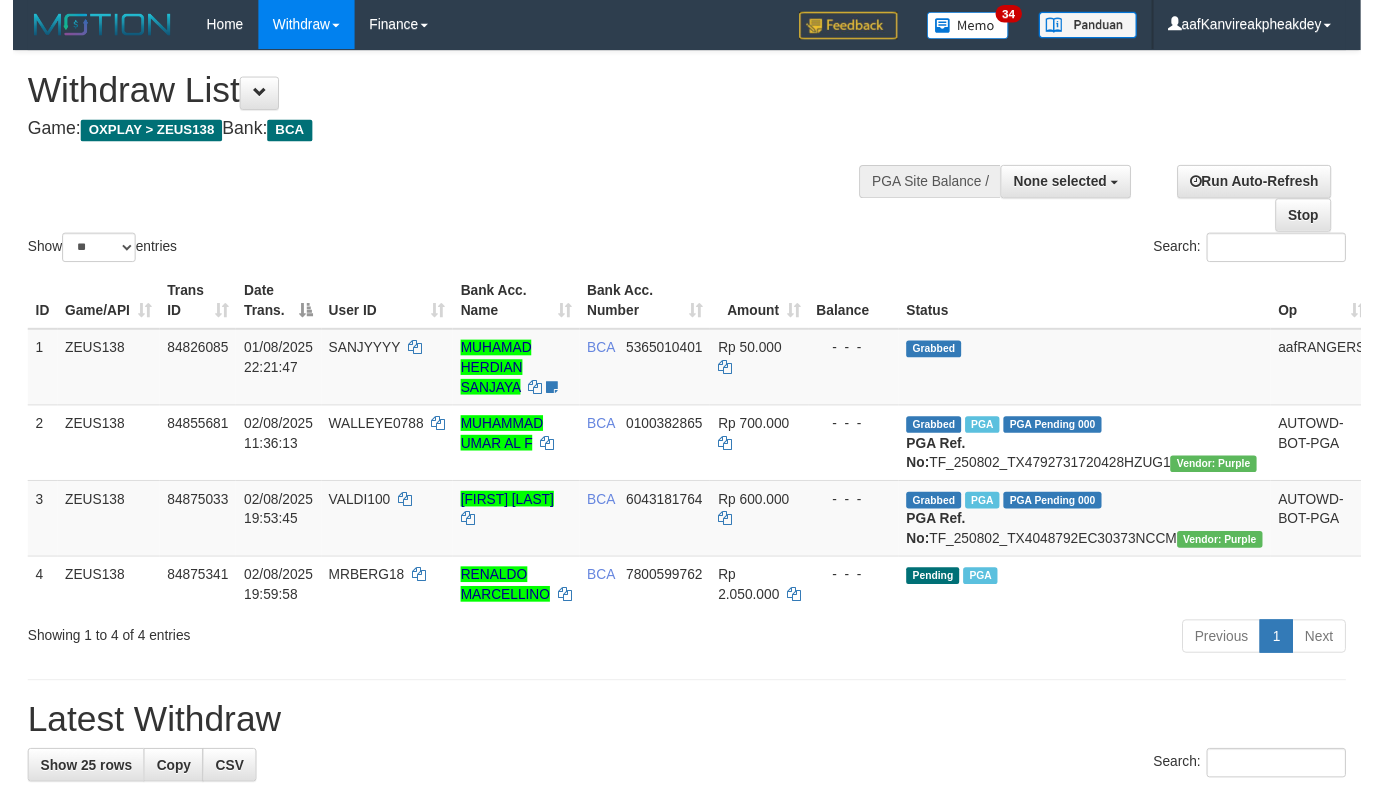 scroll, scrollTop: 0, scrollLeft: 0, axis: both 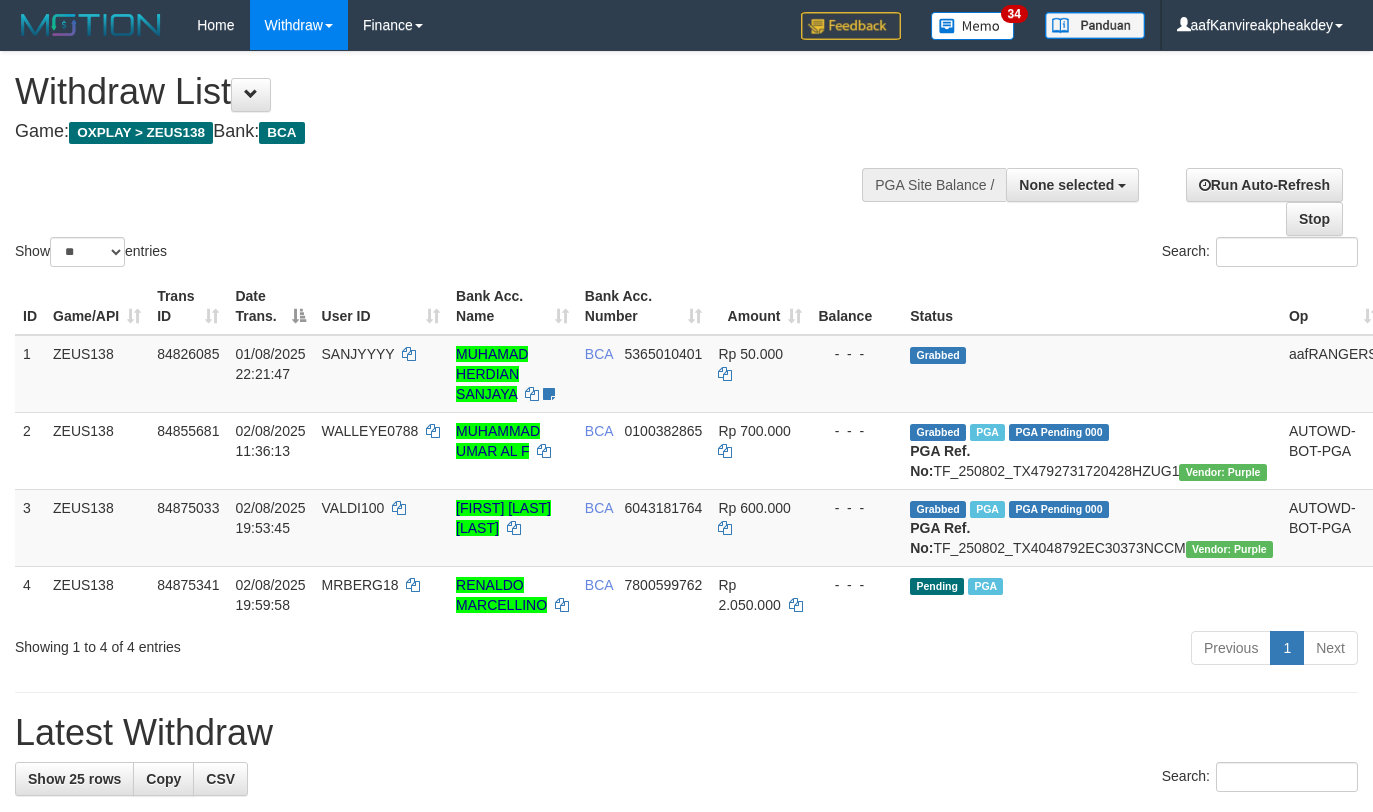 select 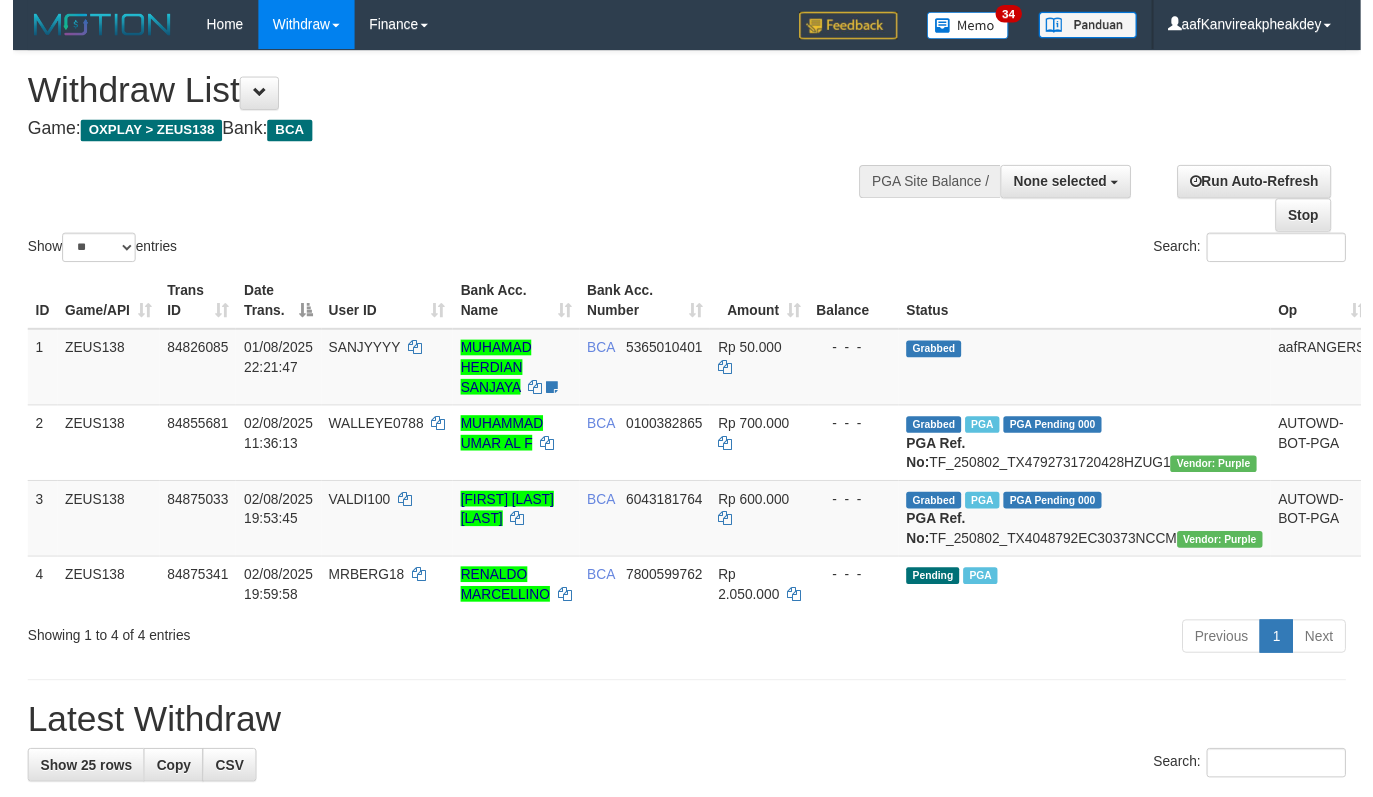 scroll, scrollTop: 0, scrollLeft: 0, axis: both 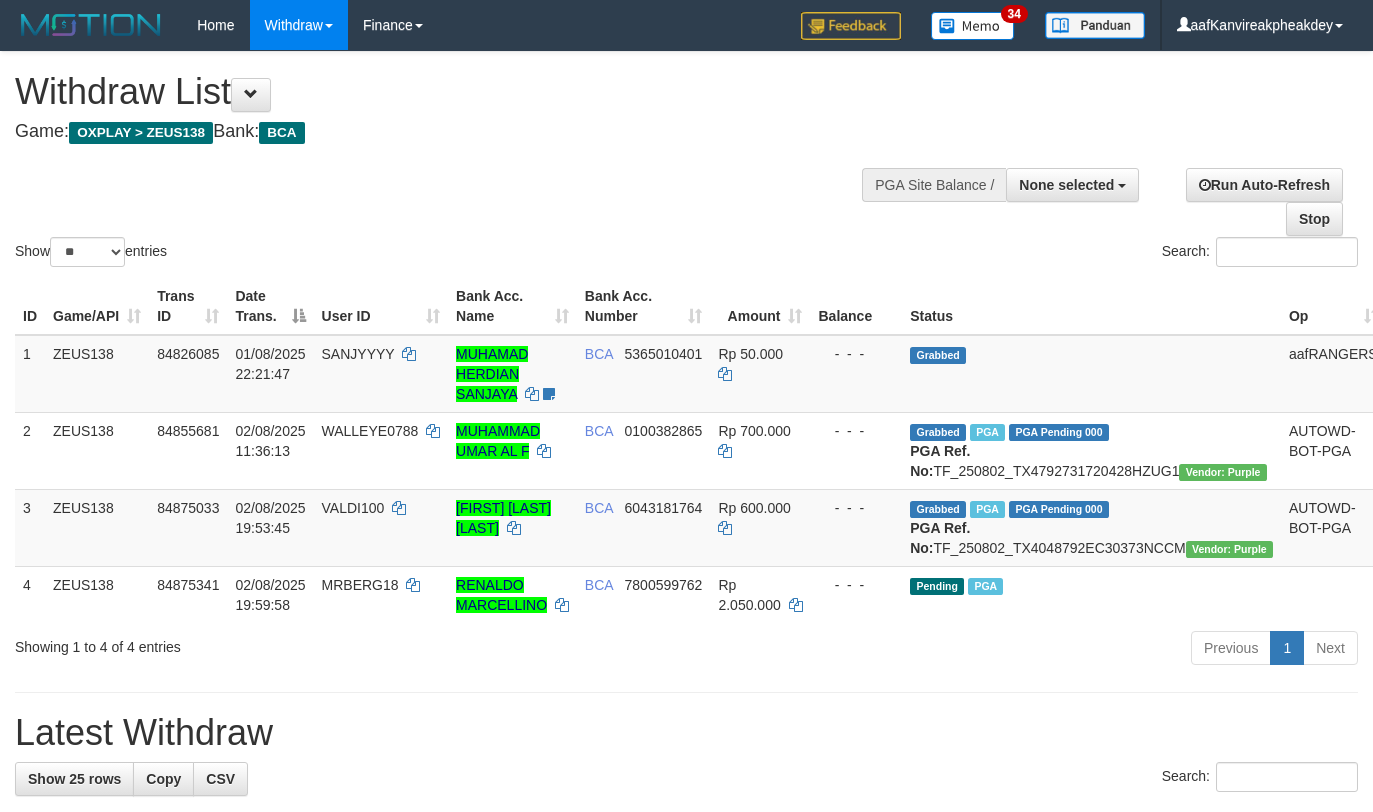 select 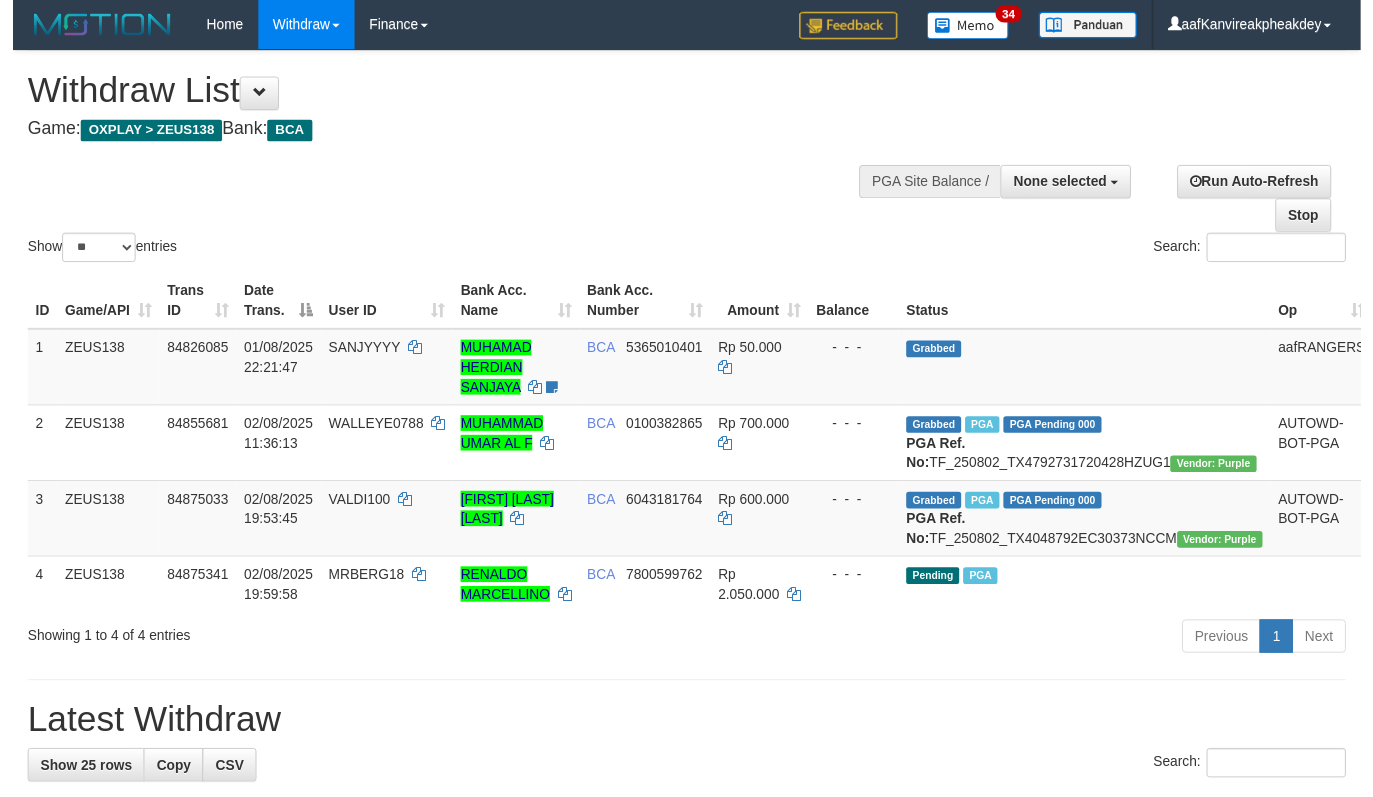 scroll, scrollTop: 0, scrollLeft: 0, axis: both 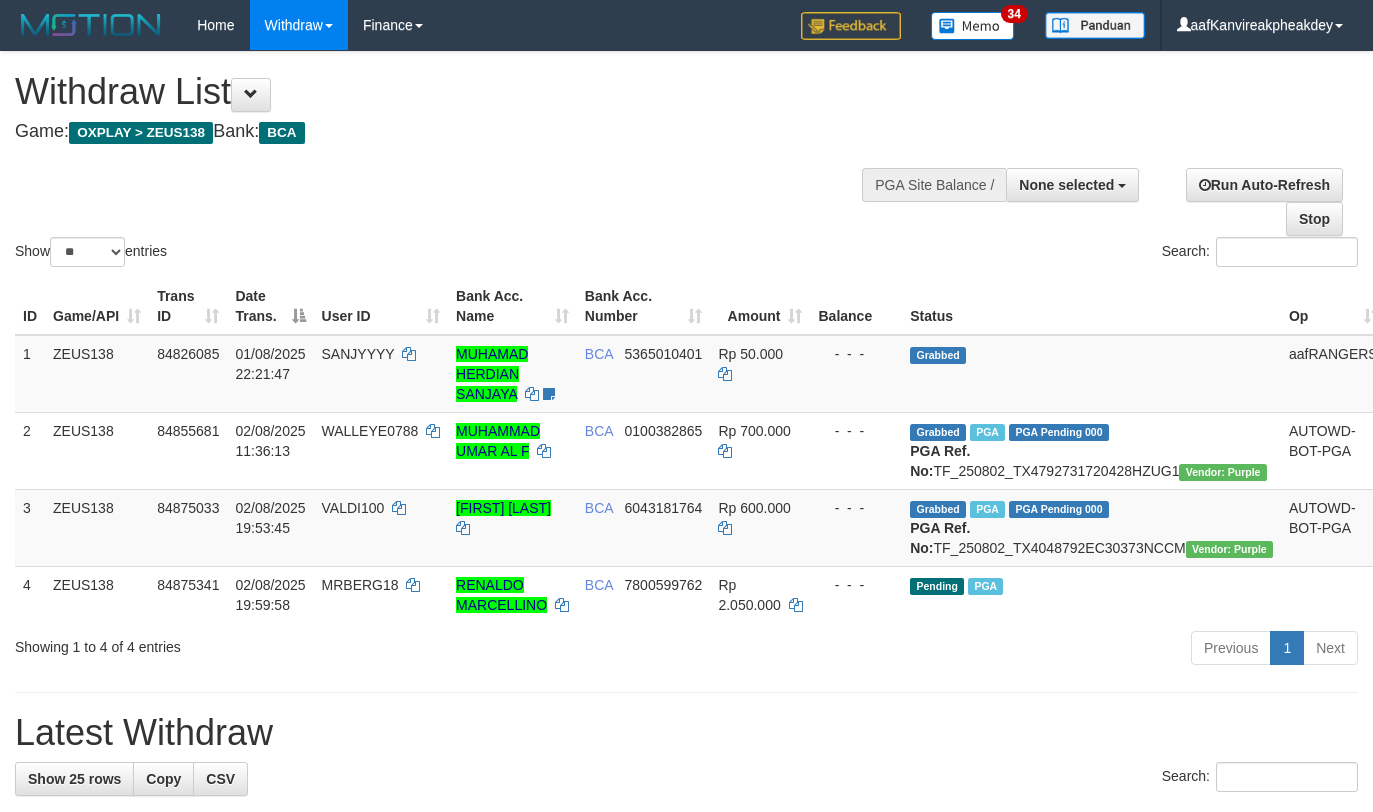 select 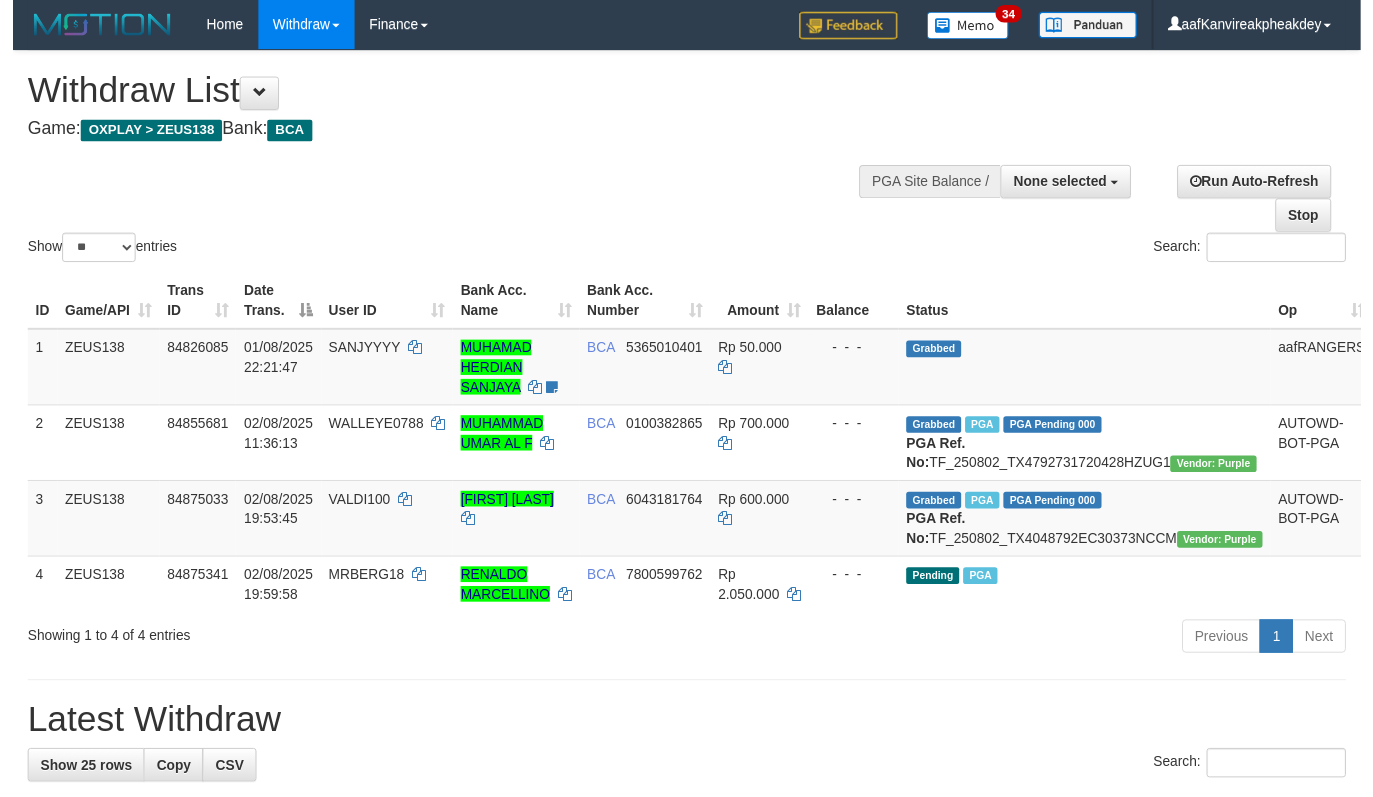 scroll, scrollTop: 0, scrollLeft: 0, axis: both 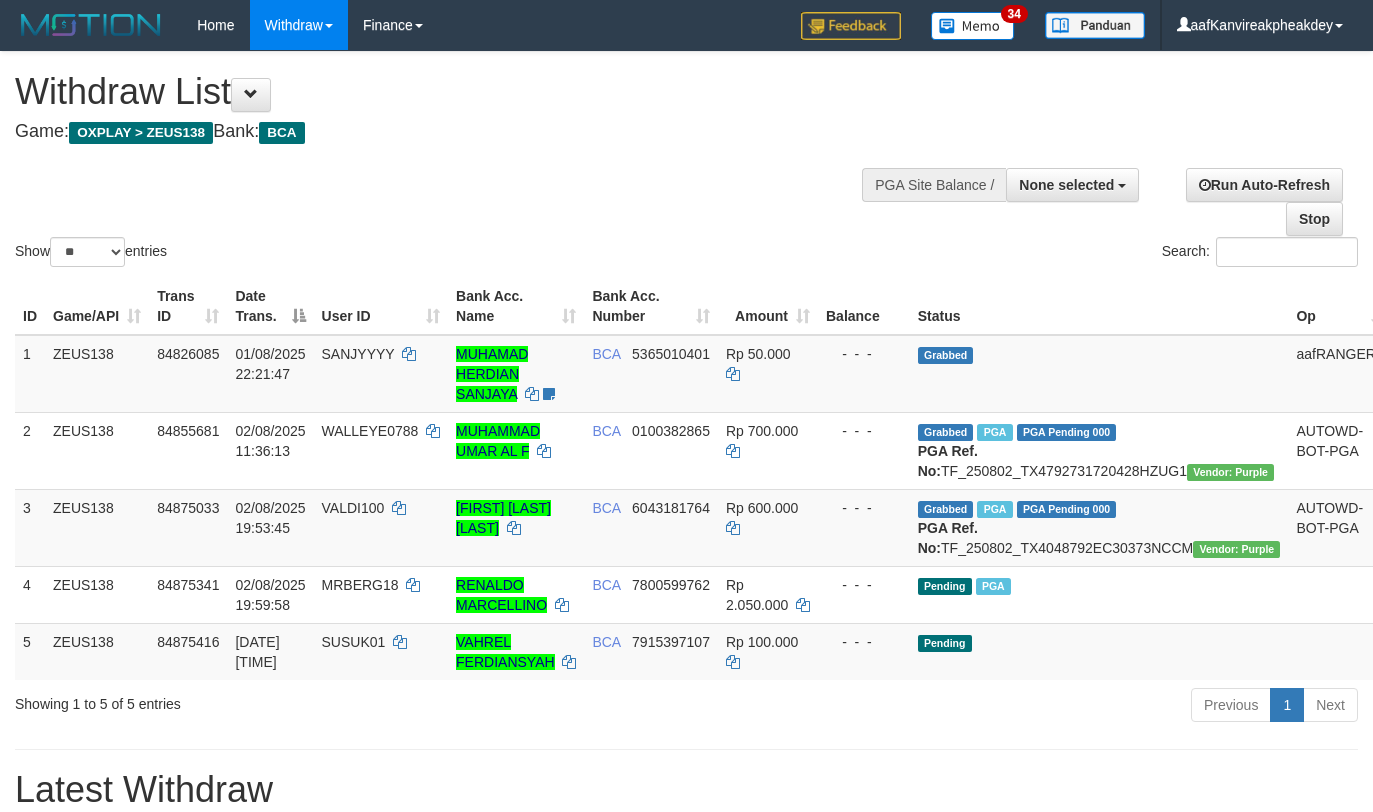 select 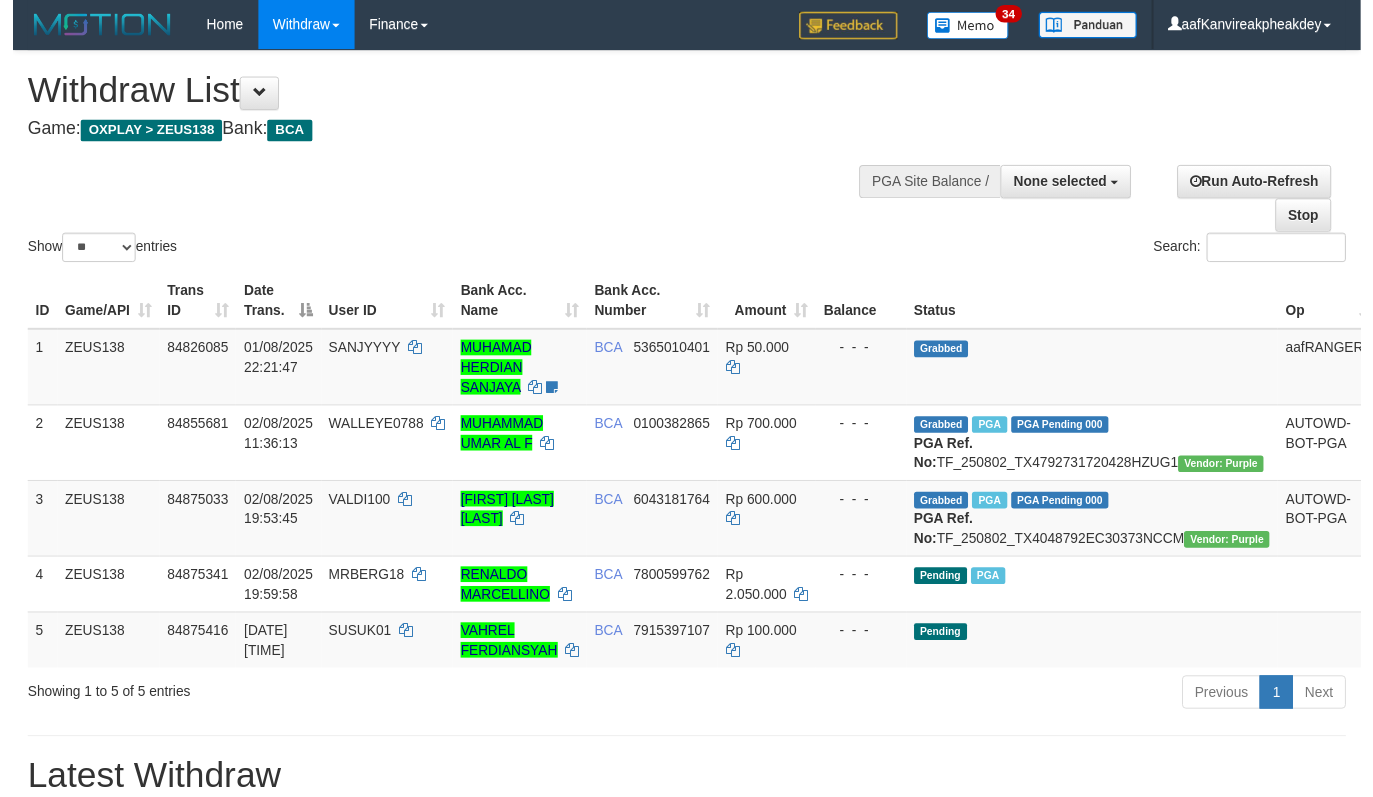 scroll, scrollTop: 0, scrollLeft: 0, axis: both 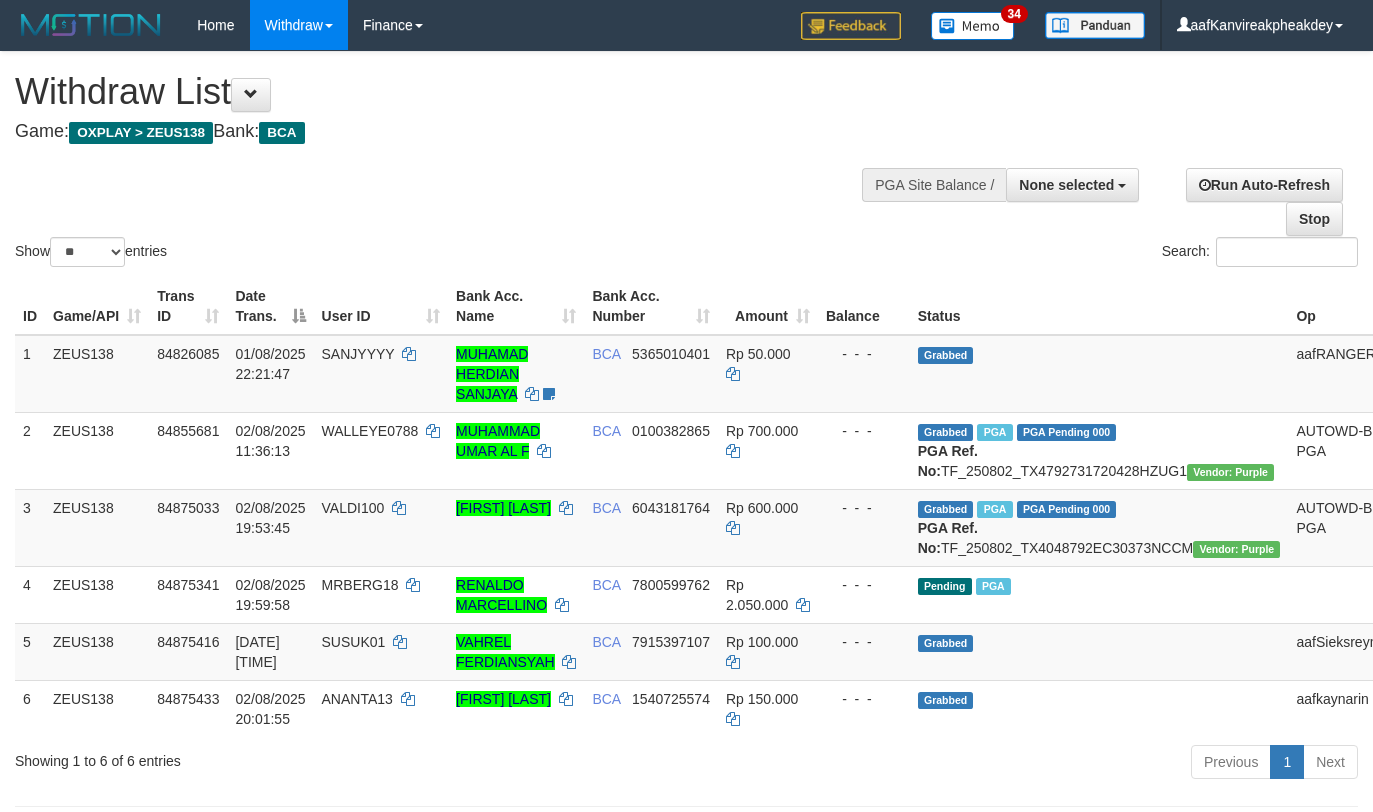 select 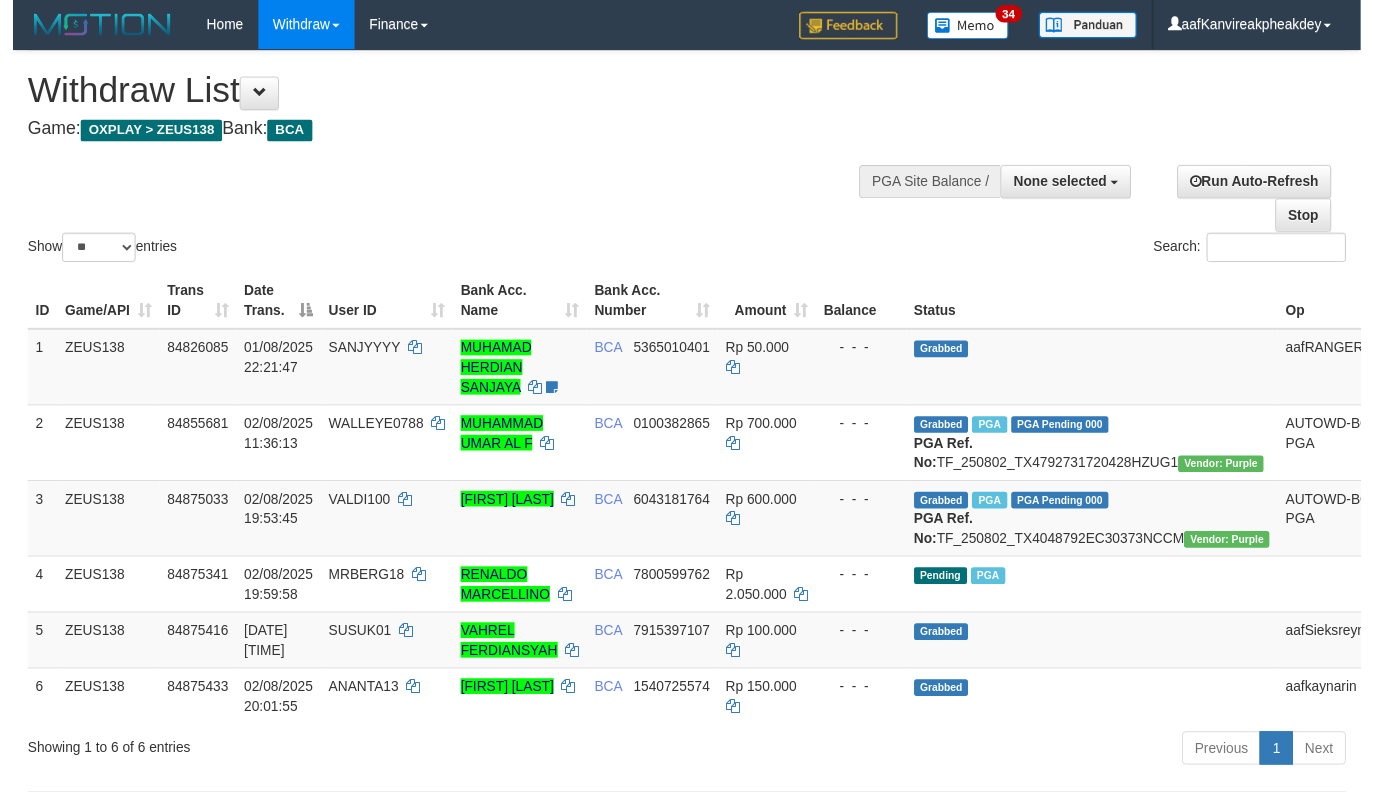 scroll, scrollTop: 0, scrollLeft: 0, axis: both 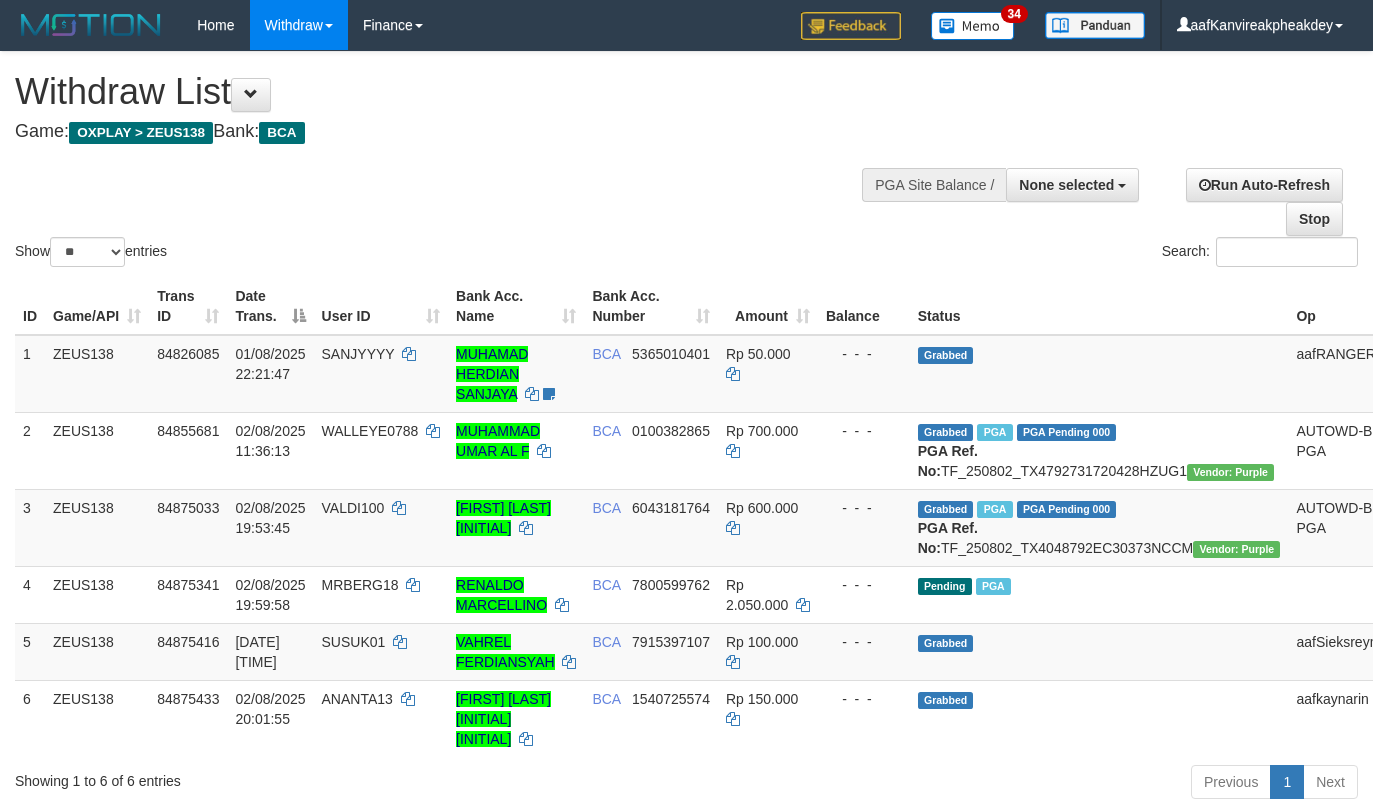 select 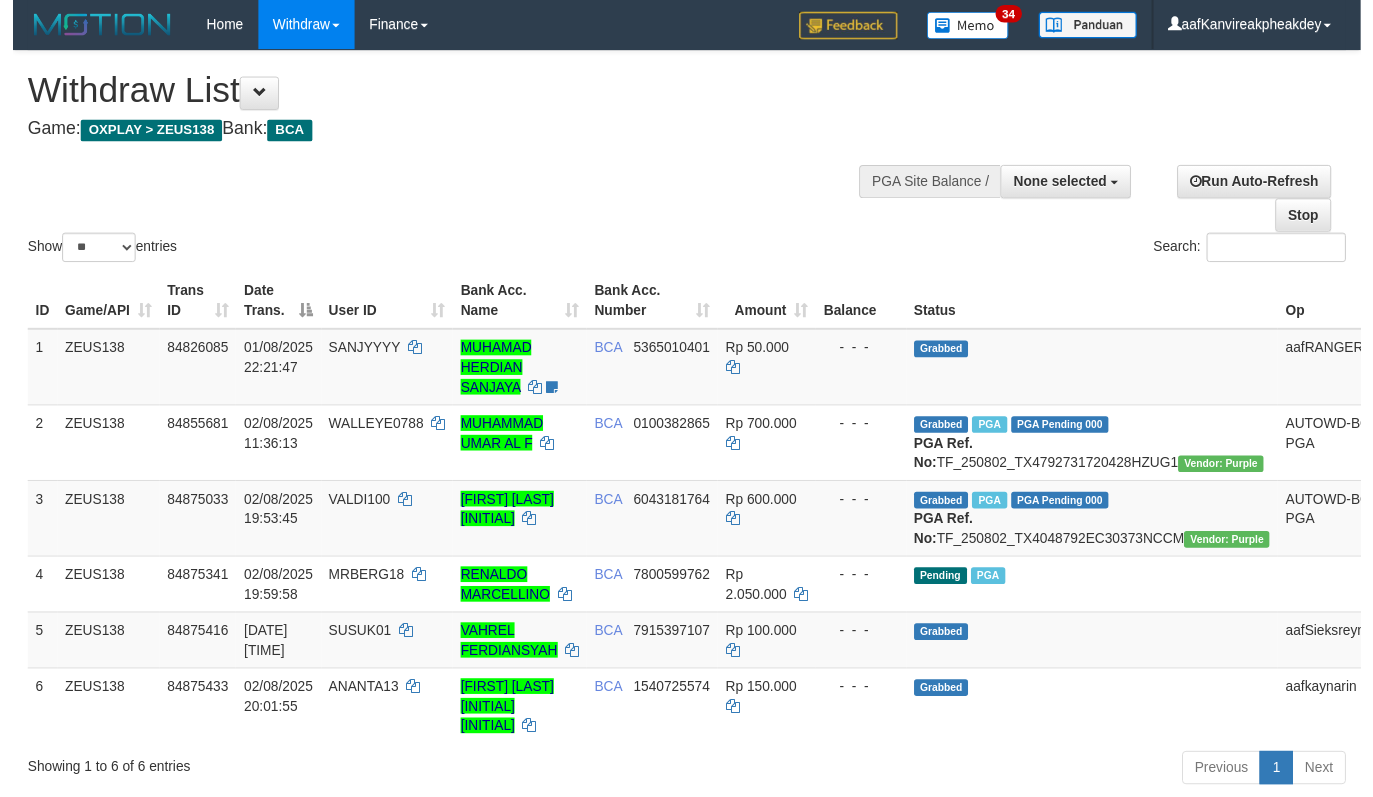 scroll, scrollTop: 0, scrollLeft: 0, axis: both 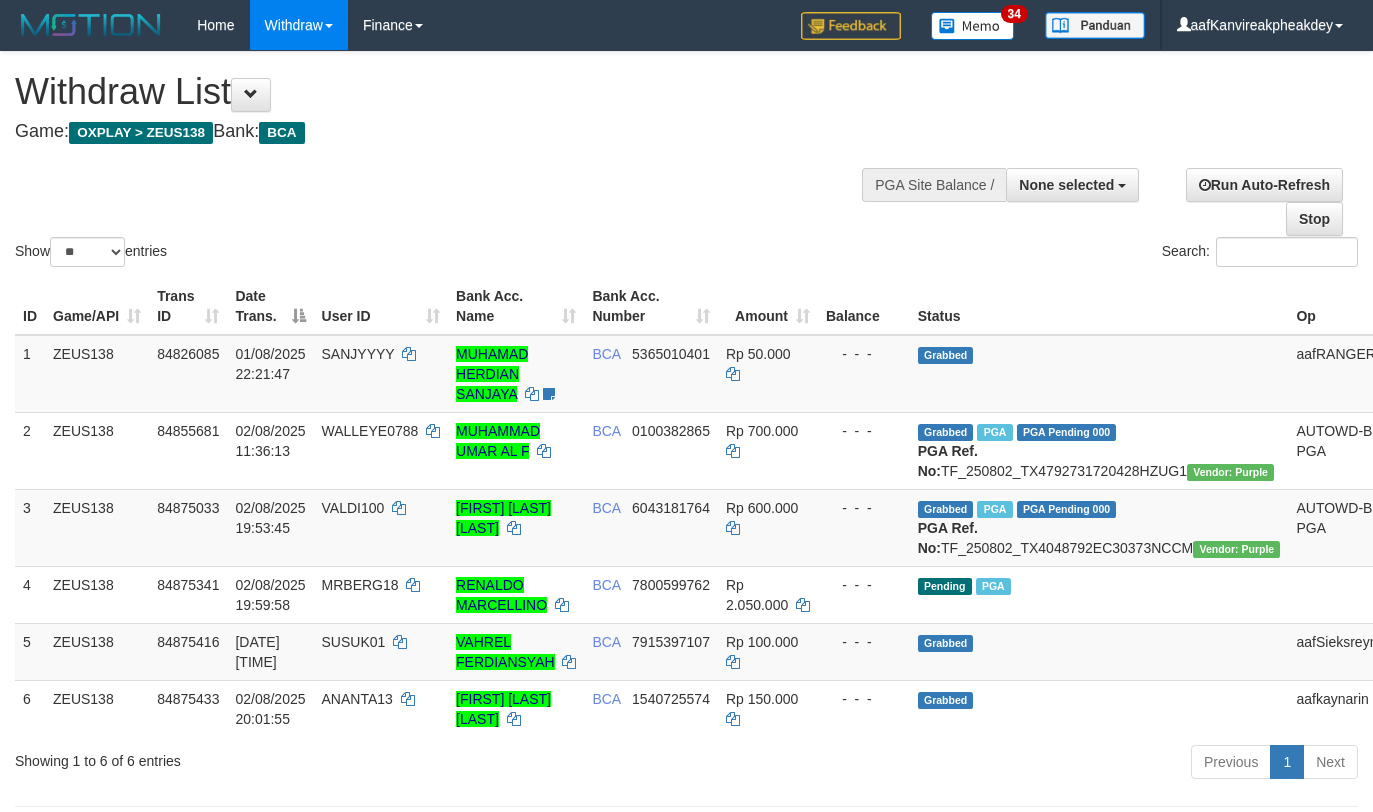 select 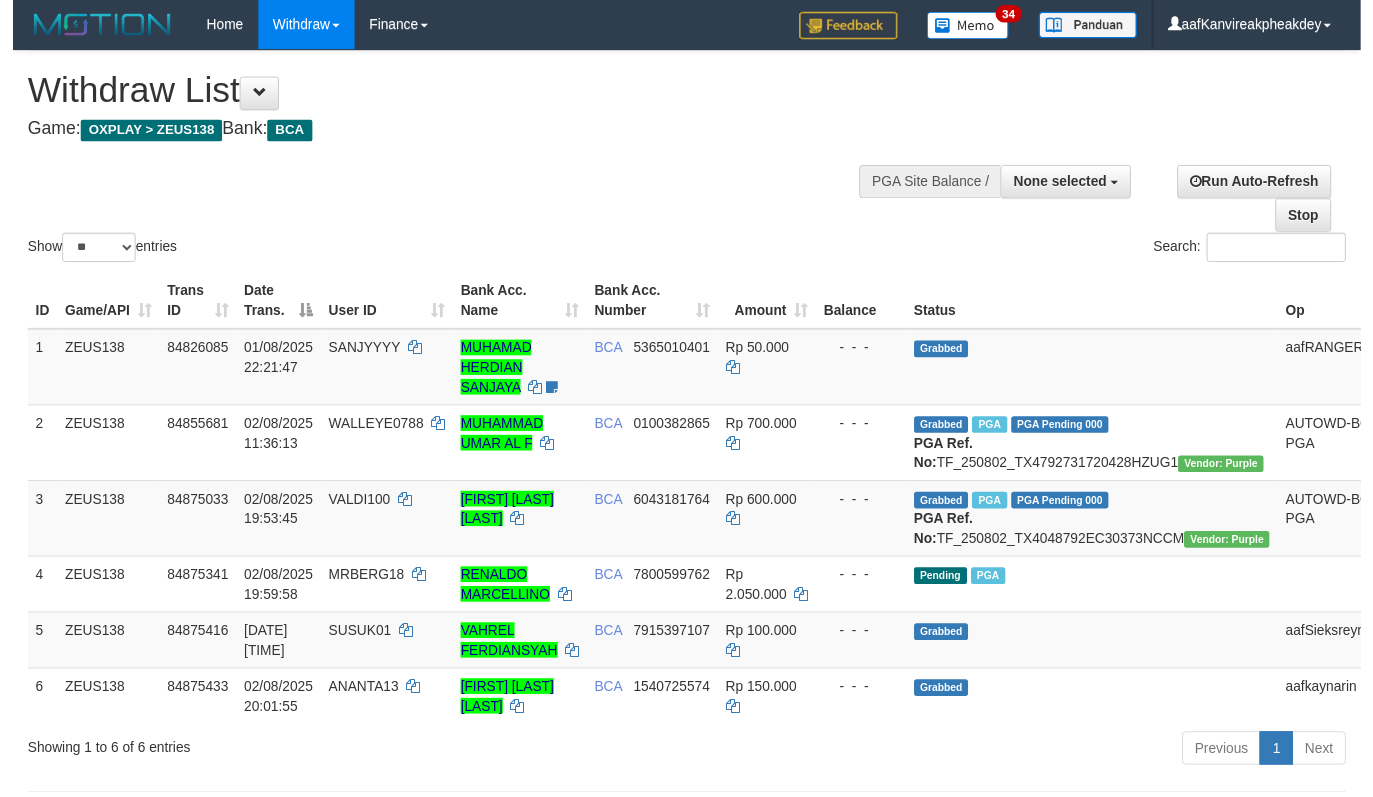 scroll, scrollTop: 0, scrollLeft: 0, axis: both 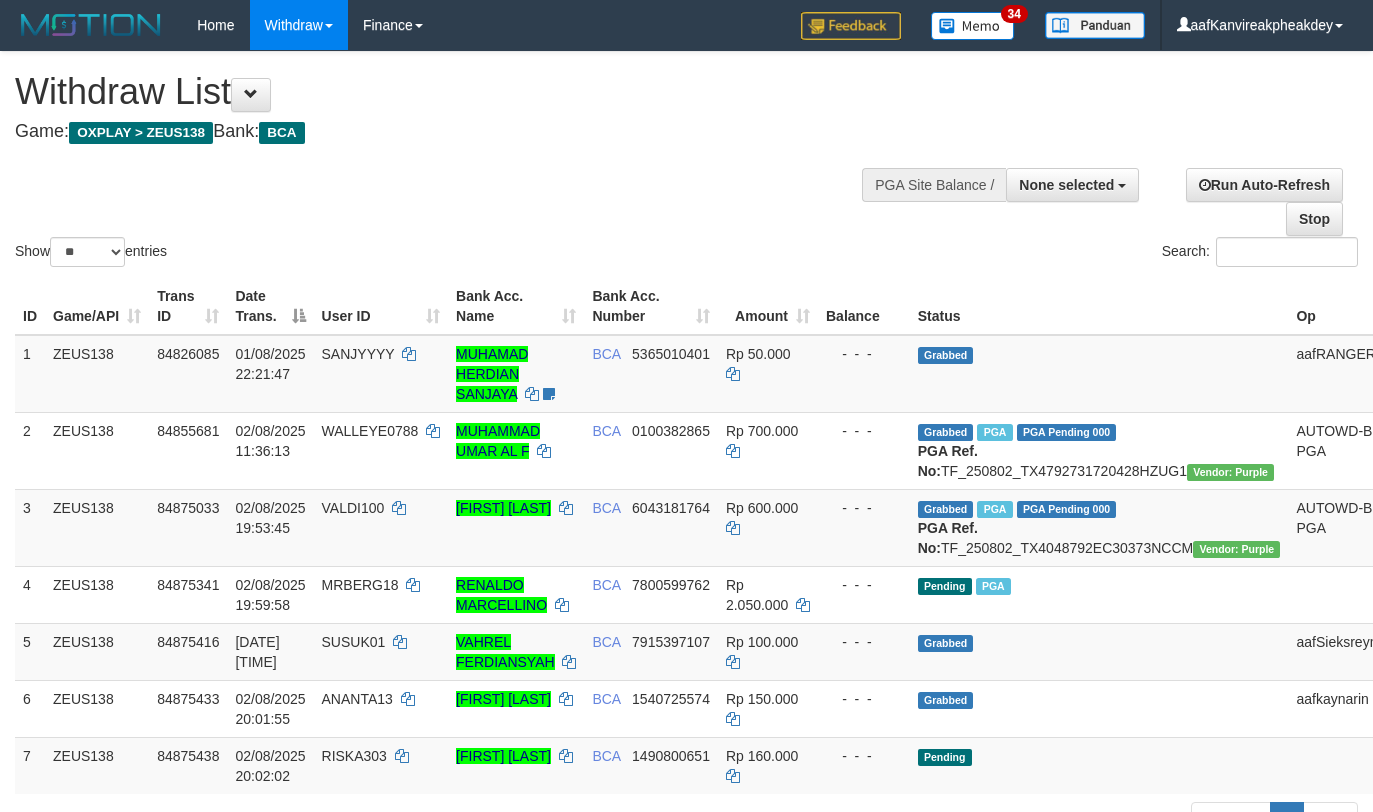 select 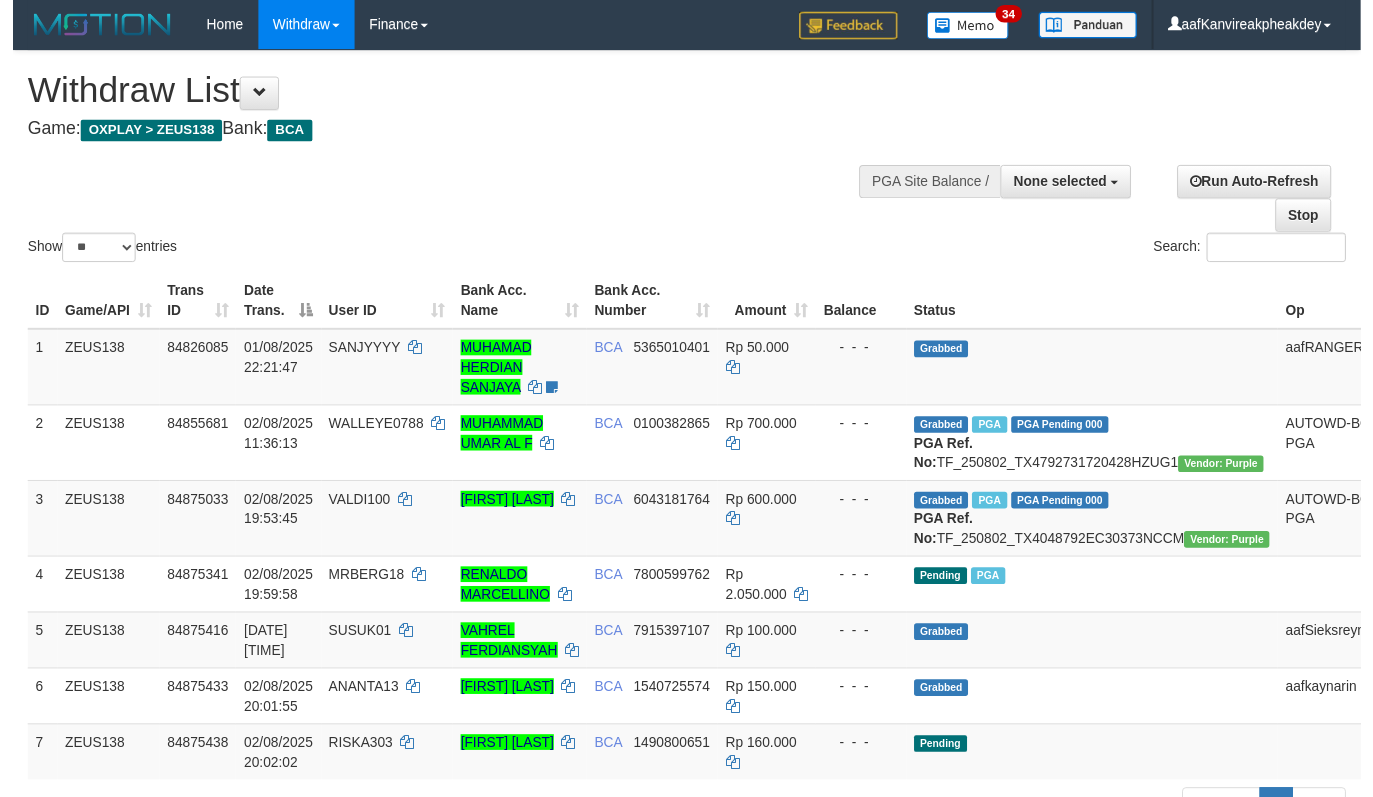 scroll, scrollTop: 267, scrollLeft: 0, axis: vertical 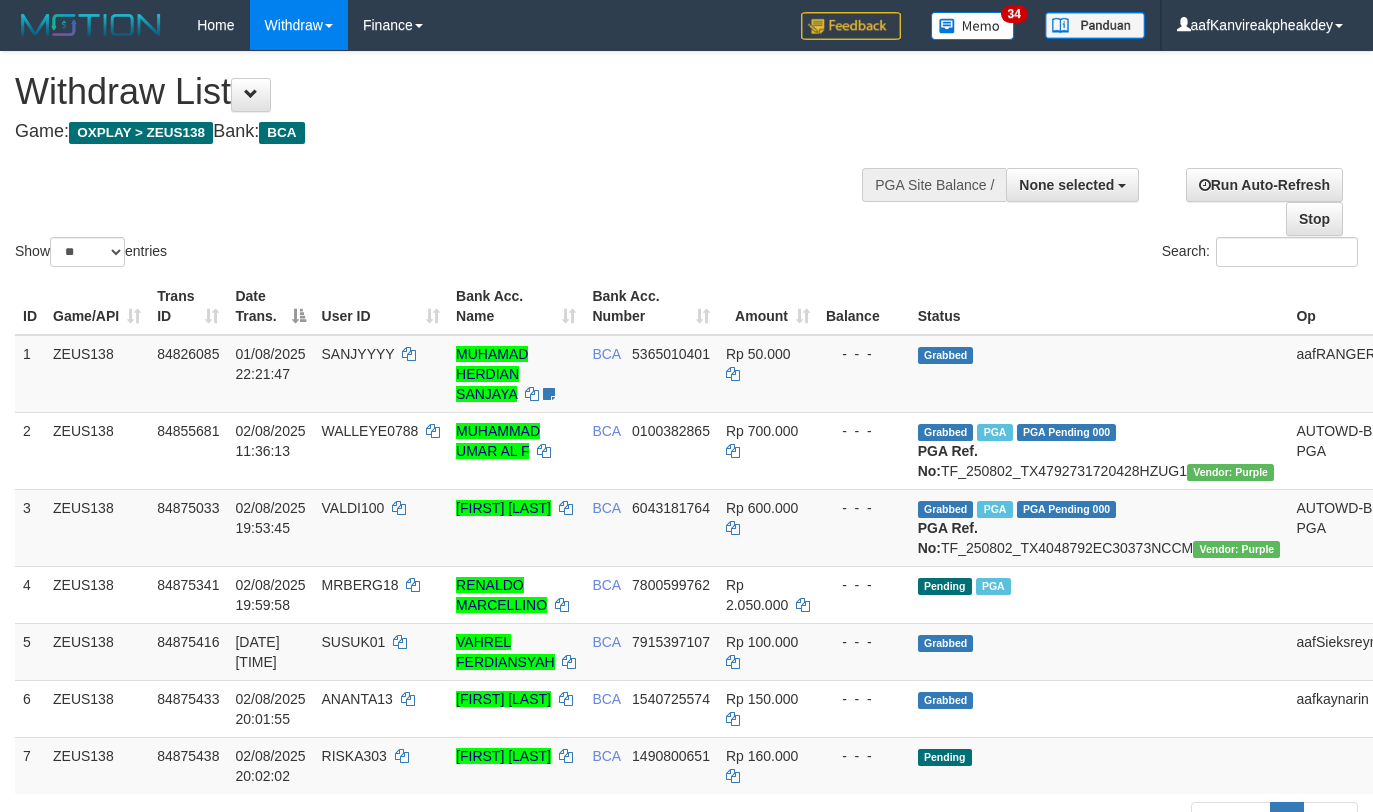 select 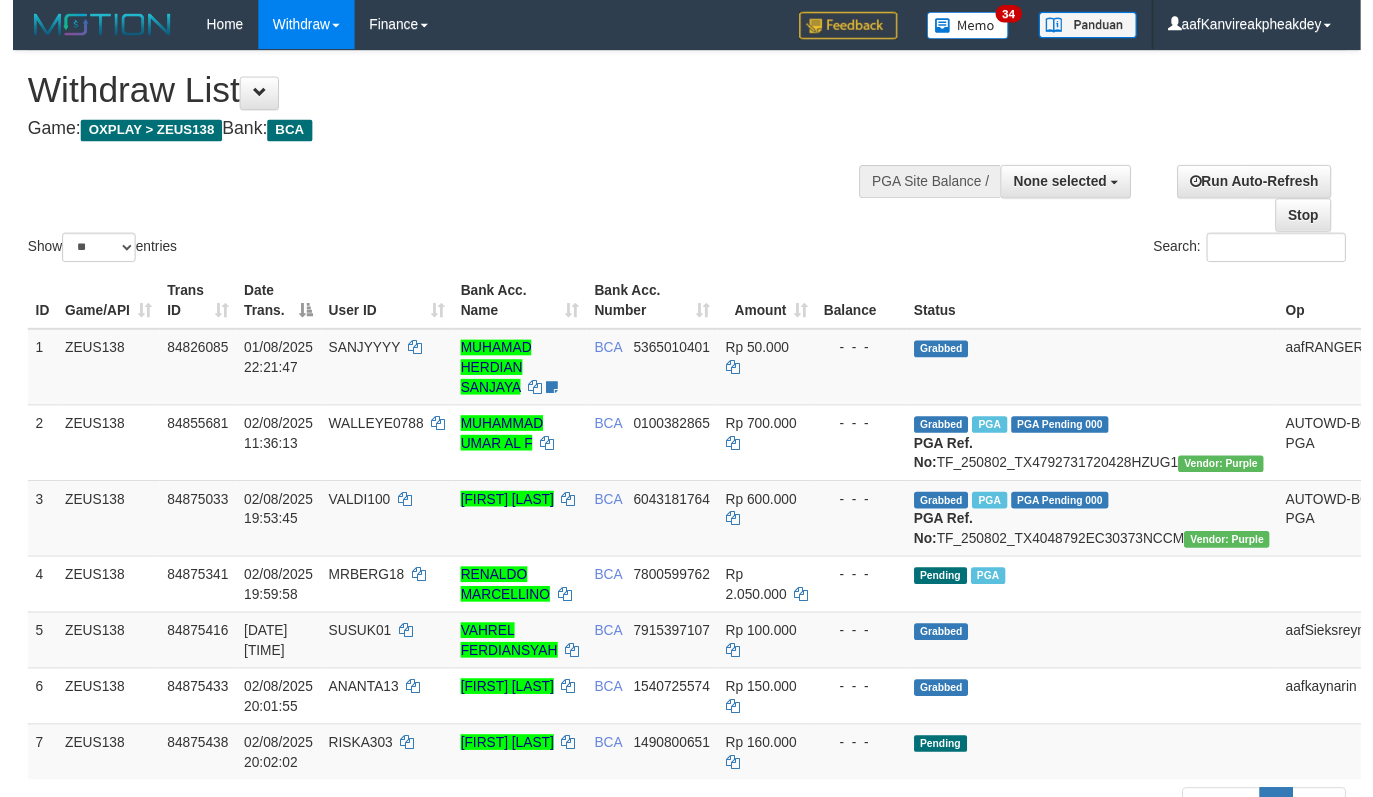 scroll, scrollTop: 267, scrollLeft: 0, axis: vertical 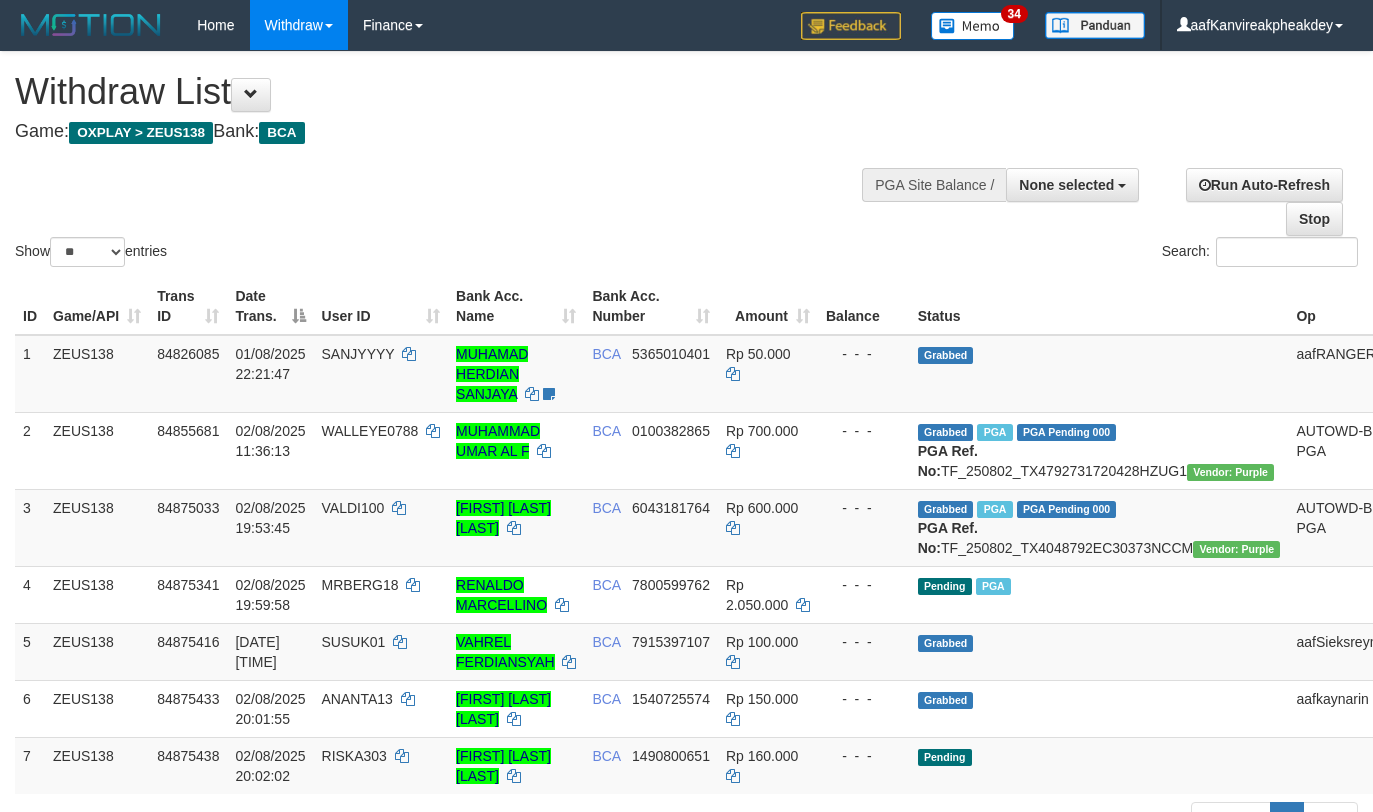 select 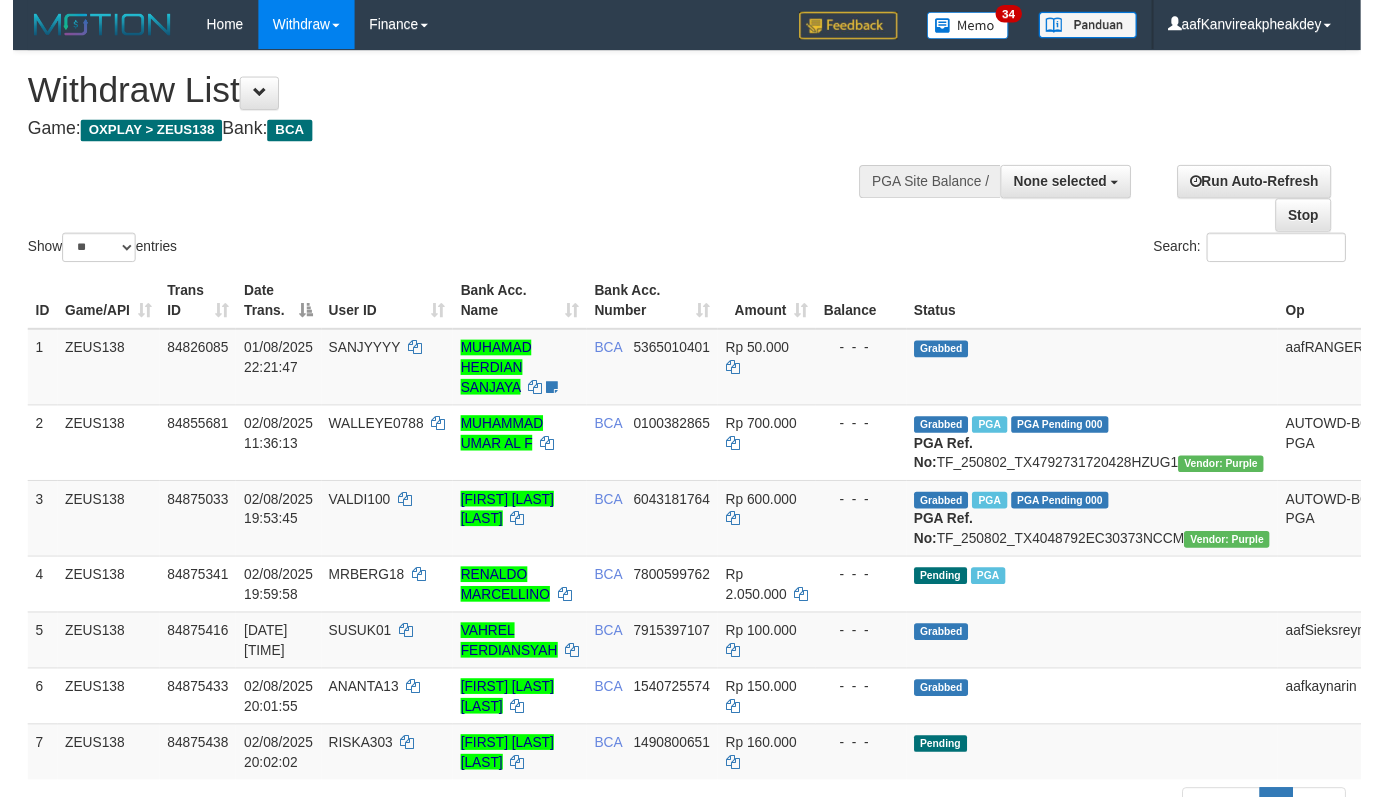 scroll, scrollTop: 267, scrollLeft: 0, axis: vertical 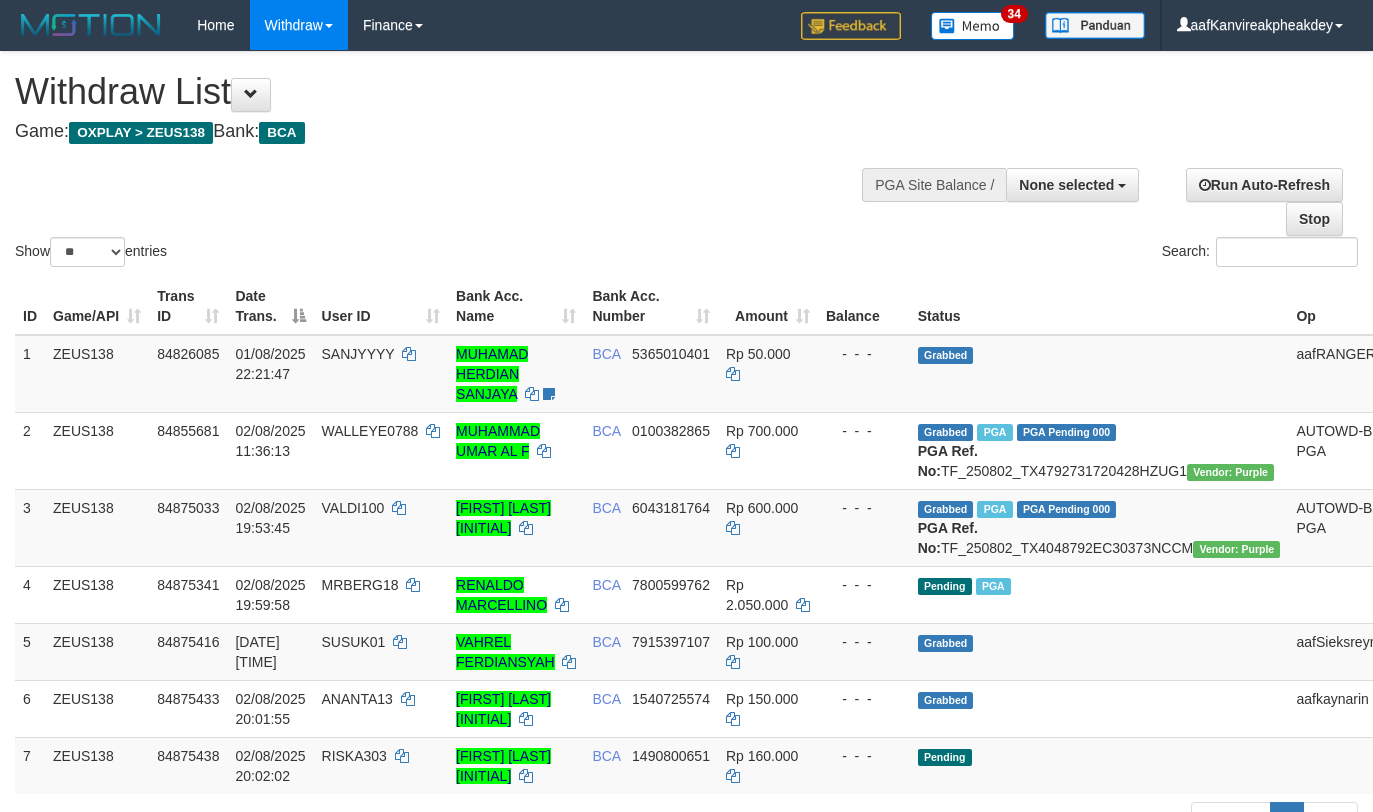 select 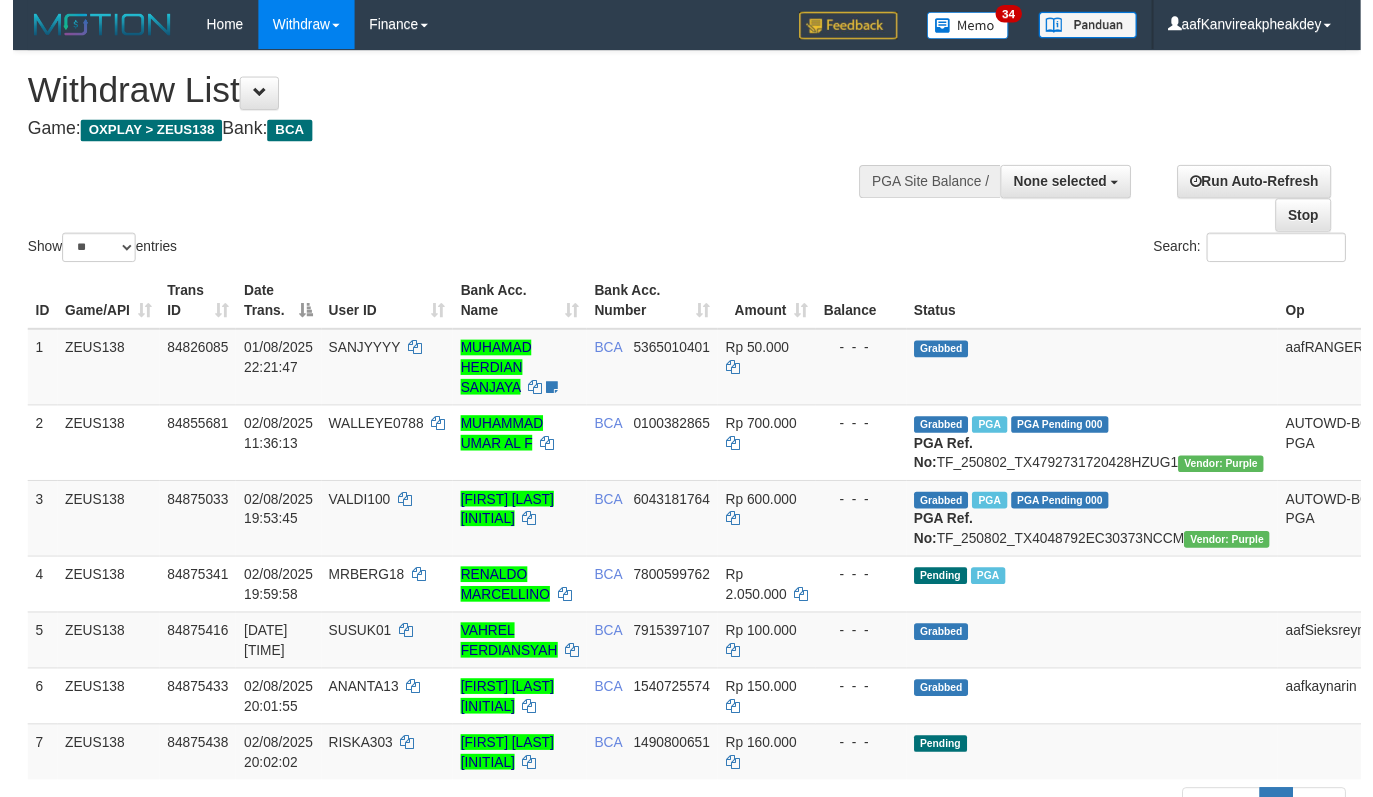 scroll, scrollTop: 267, scrollLeft: 0, axis: vertical 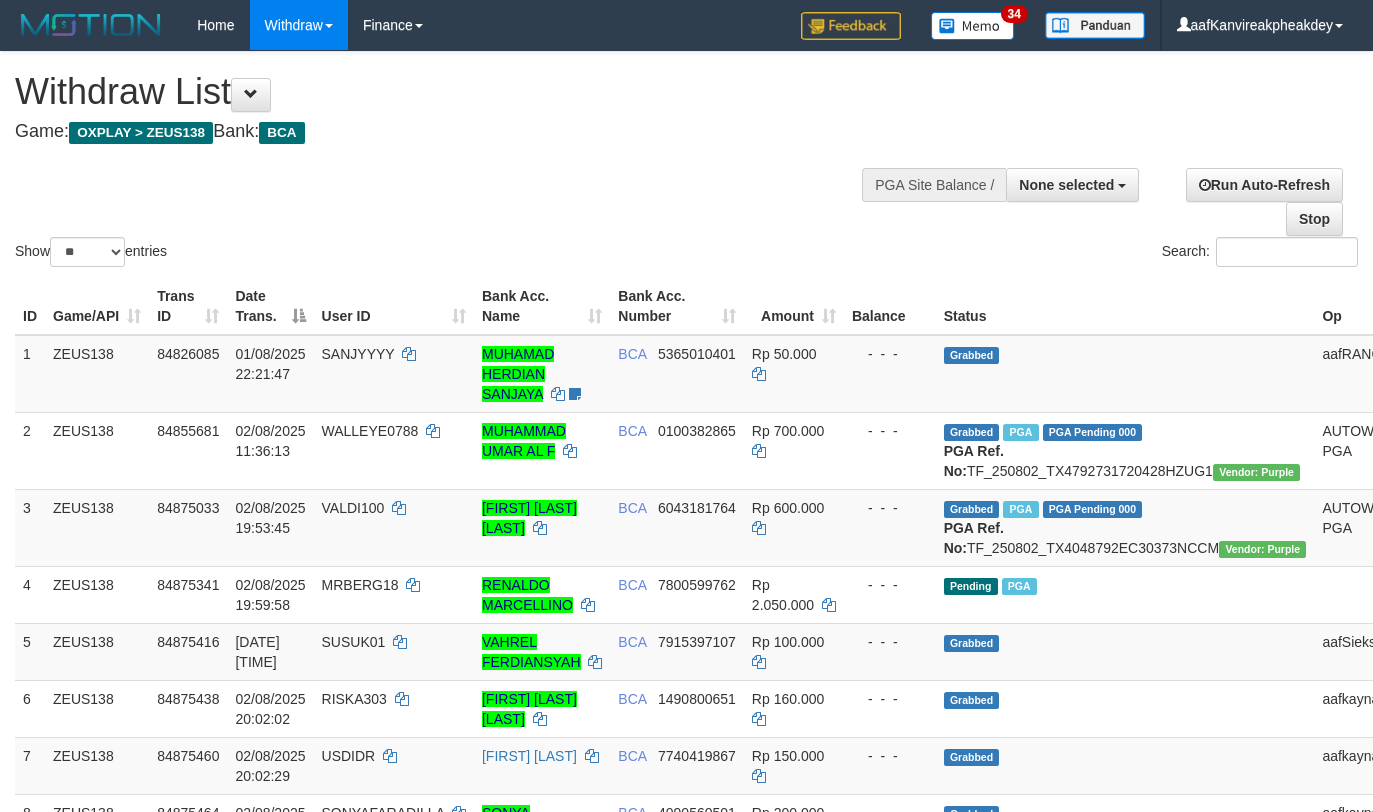 select 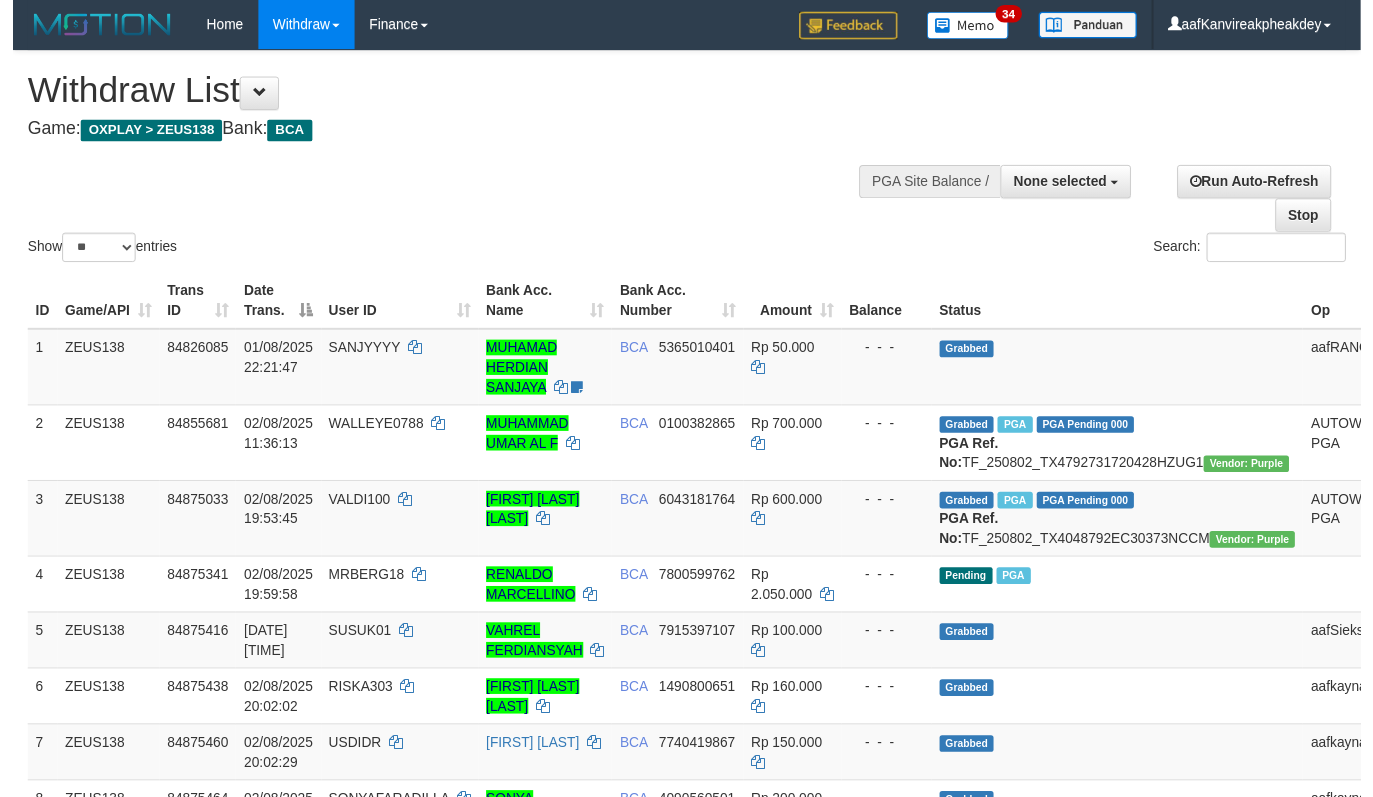 scroll, scrollTop: 267, scrollLeft: 0, axis: vertical 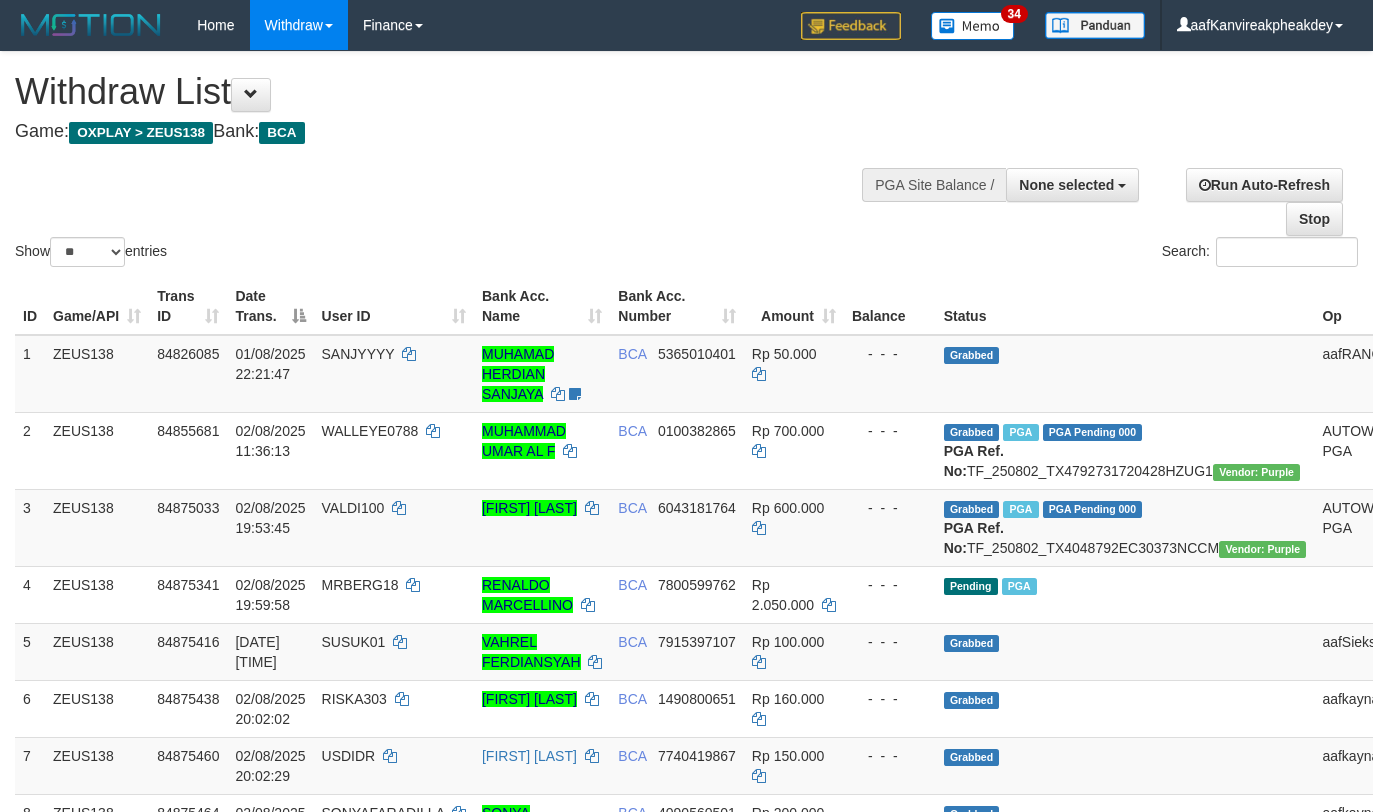 select 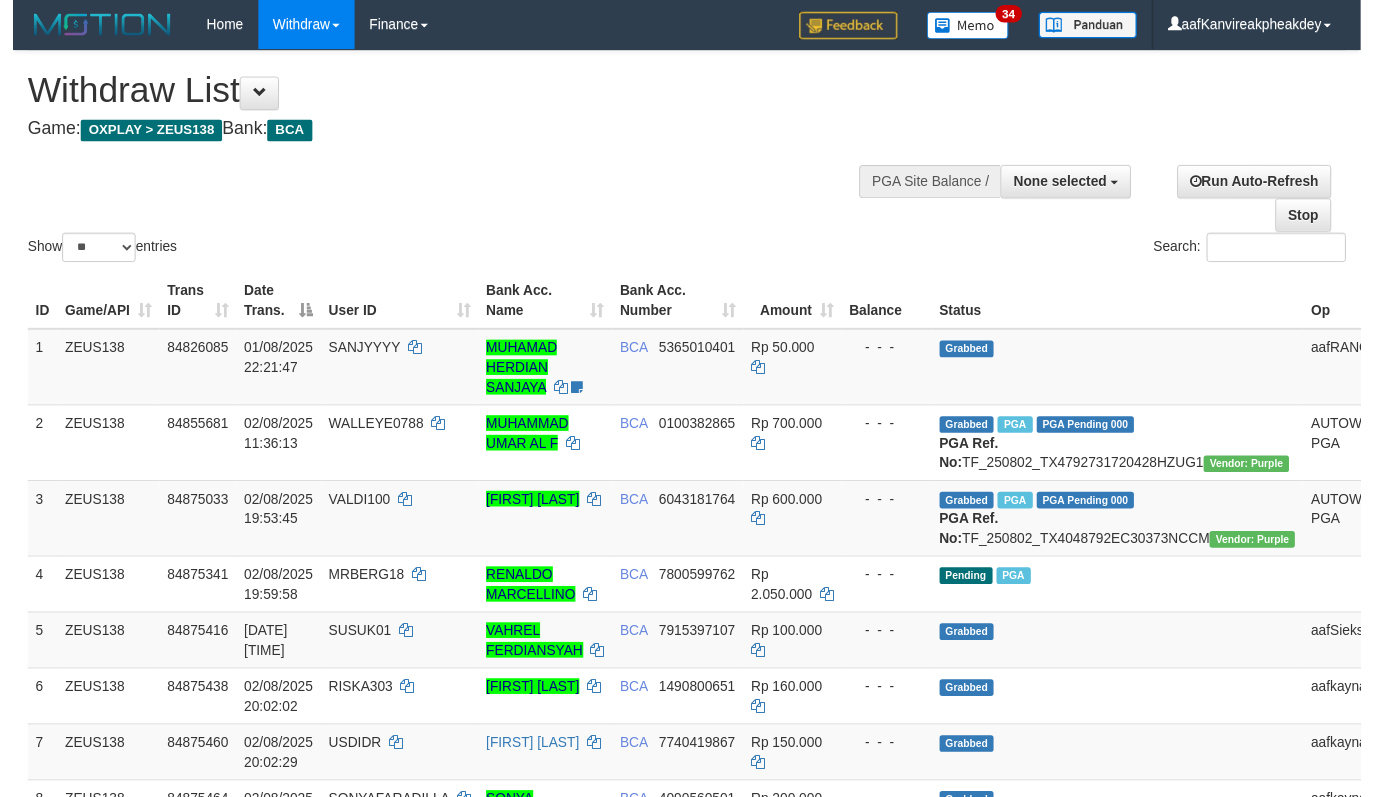 scroll, scrollTop: 267, scrollLeft: 0, axis: vertical 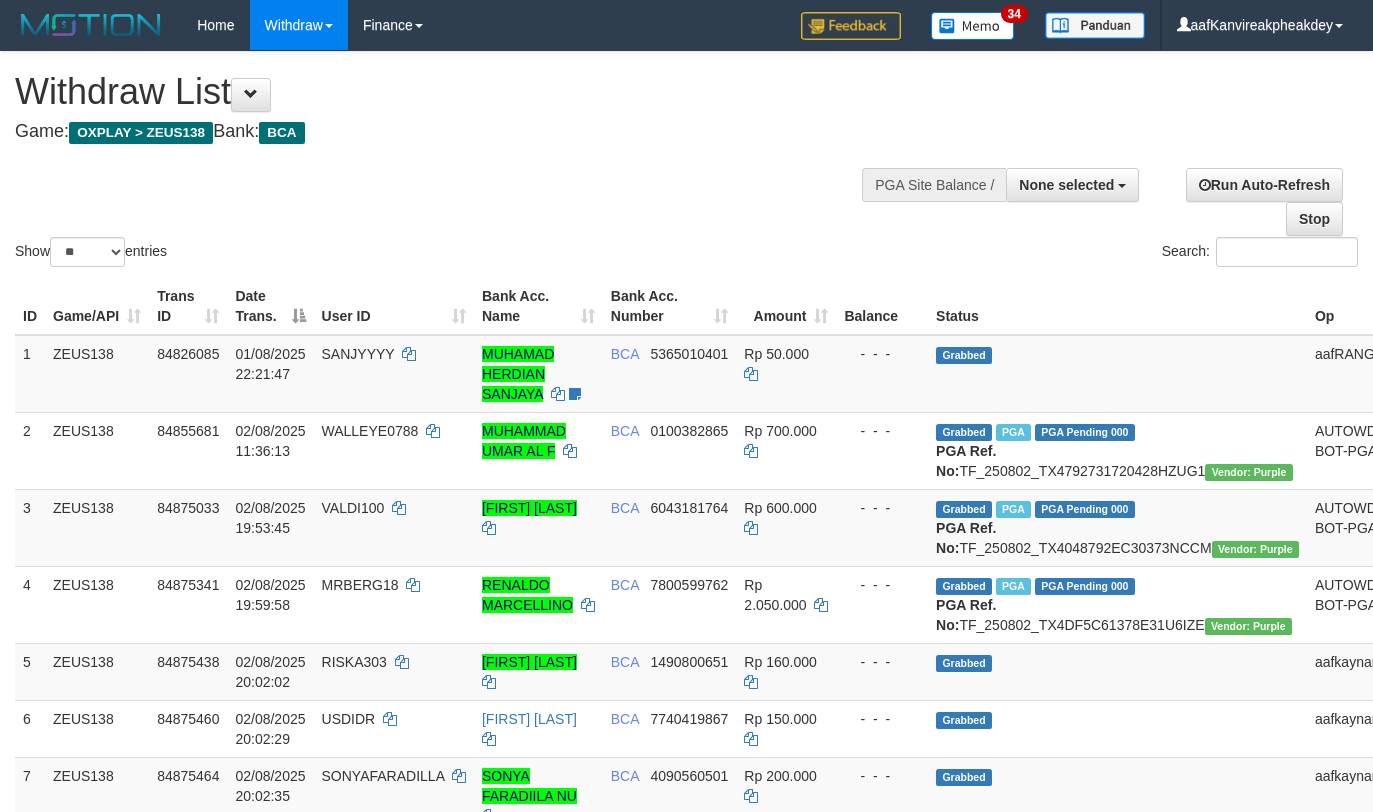 select 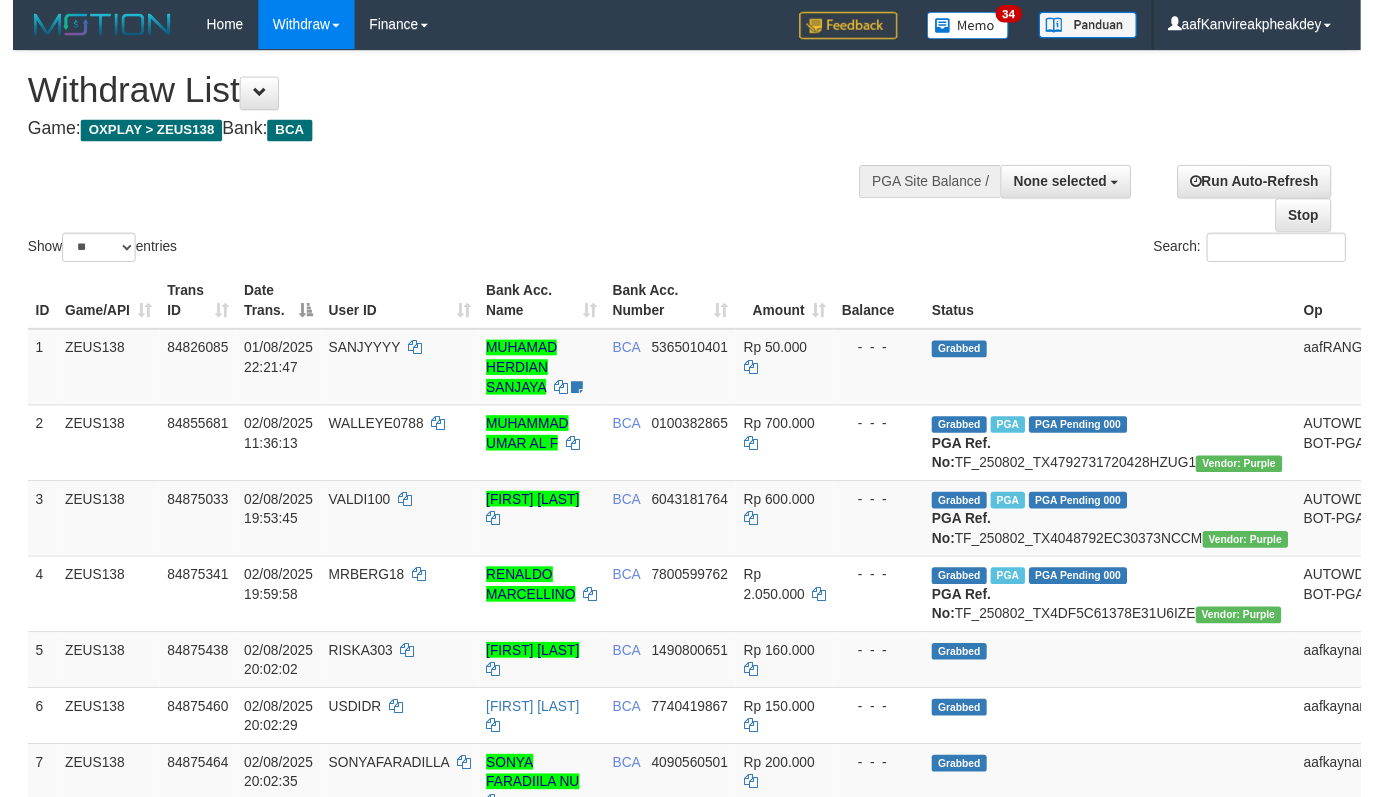 scroll, scrollTop: 267, scrollLeft: 0, axis: vertical 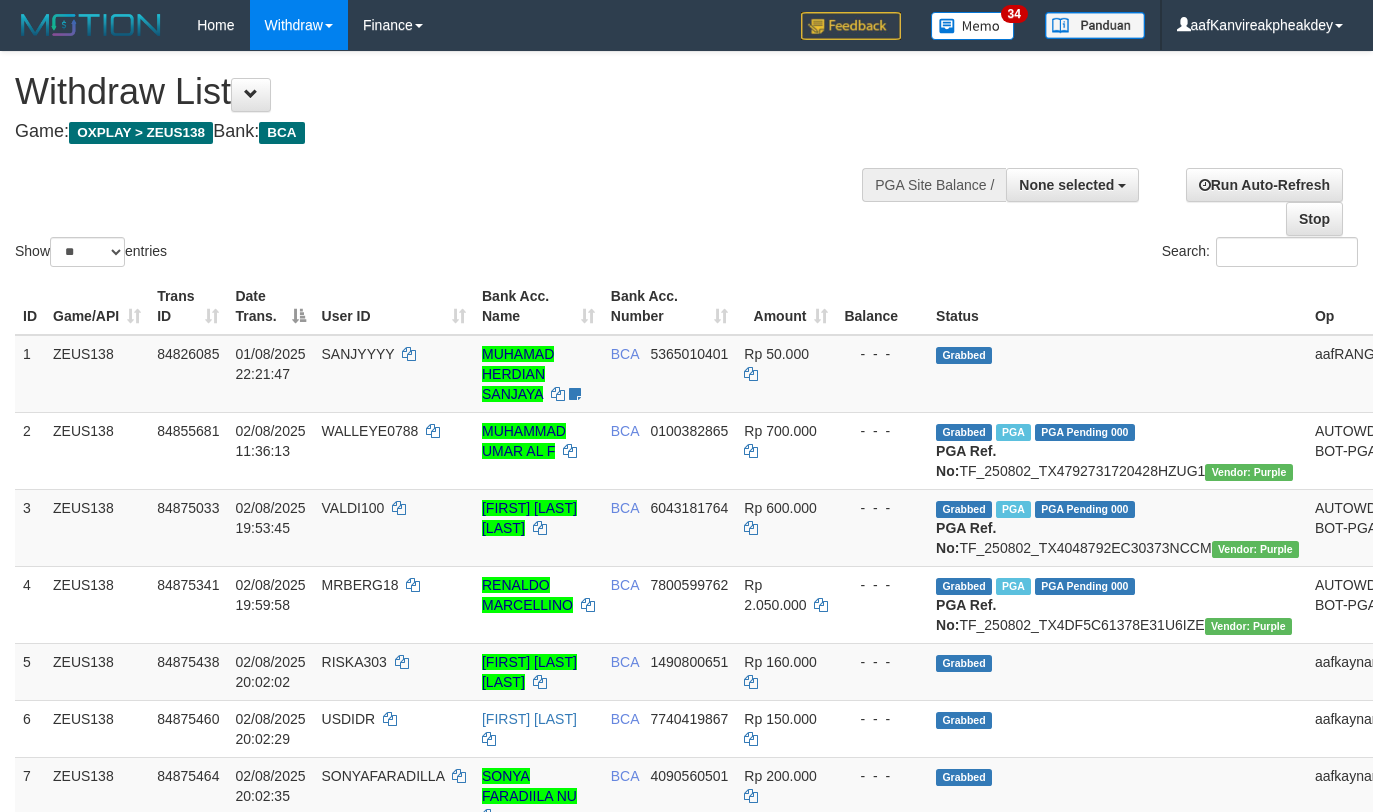 select 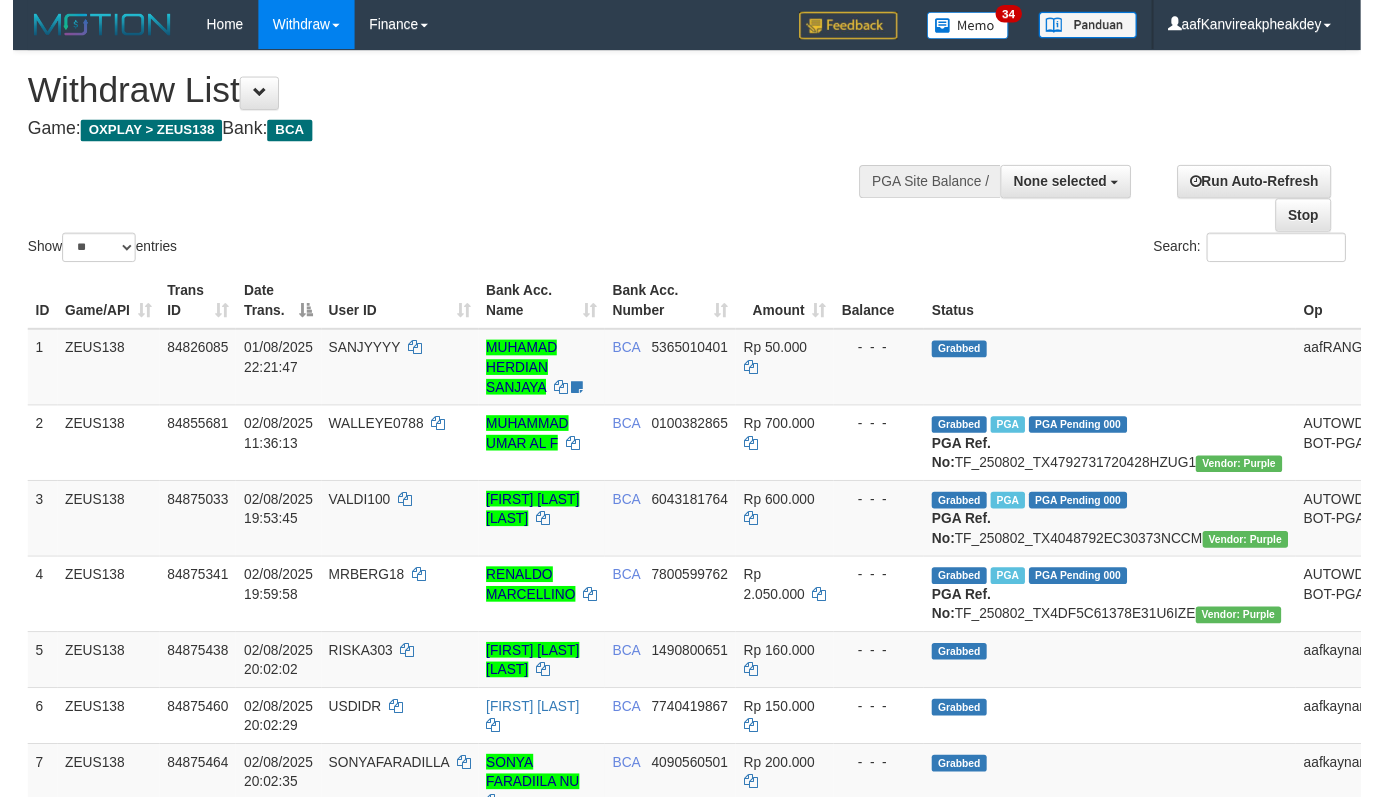 scroll, scrollTop: 267, scrollLeft: 0, axis: vertical 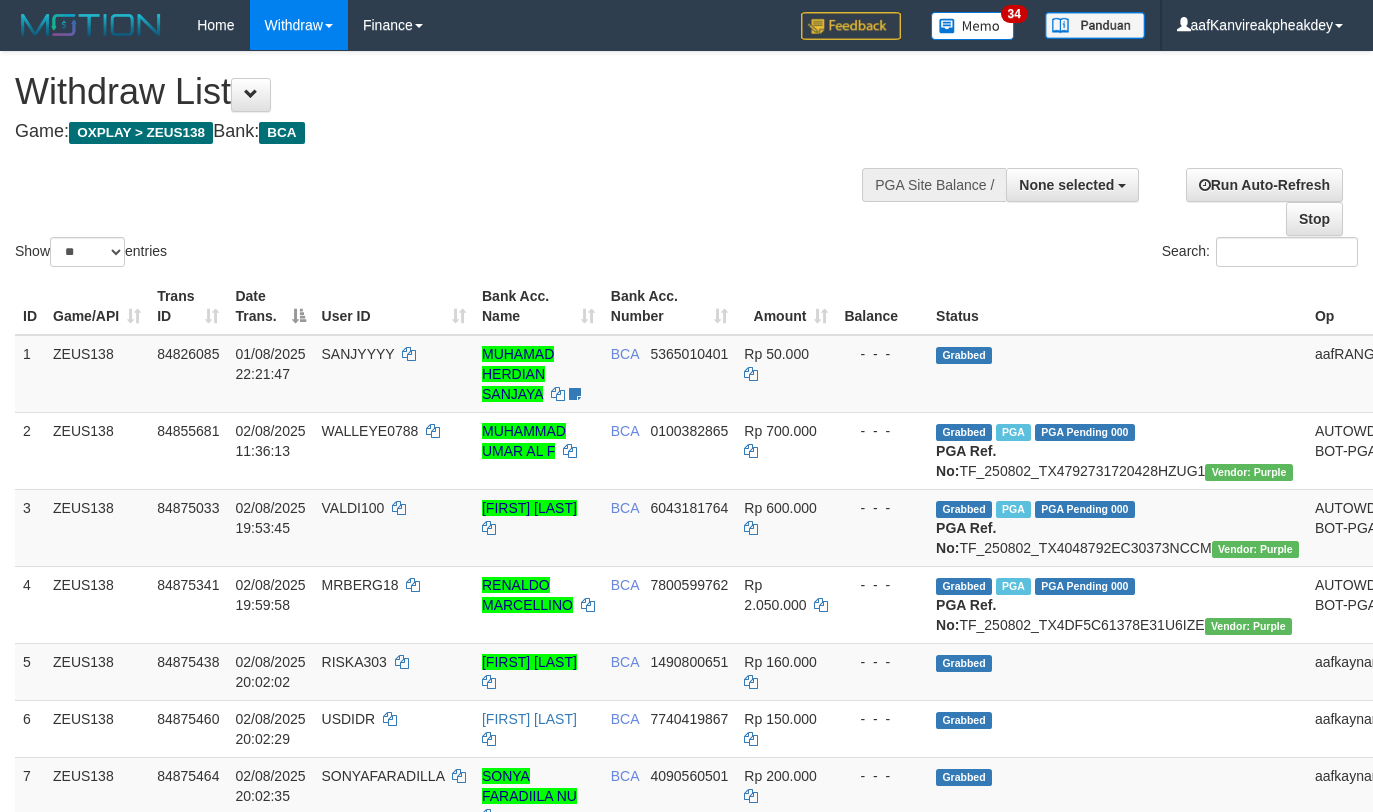 select 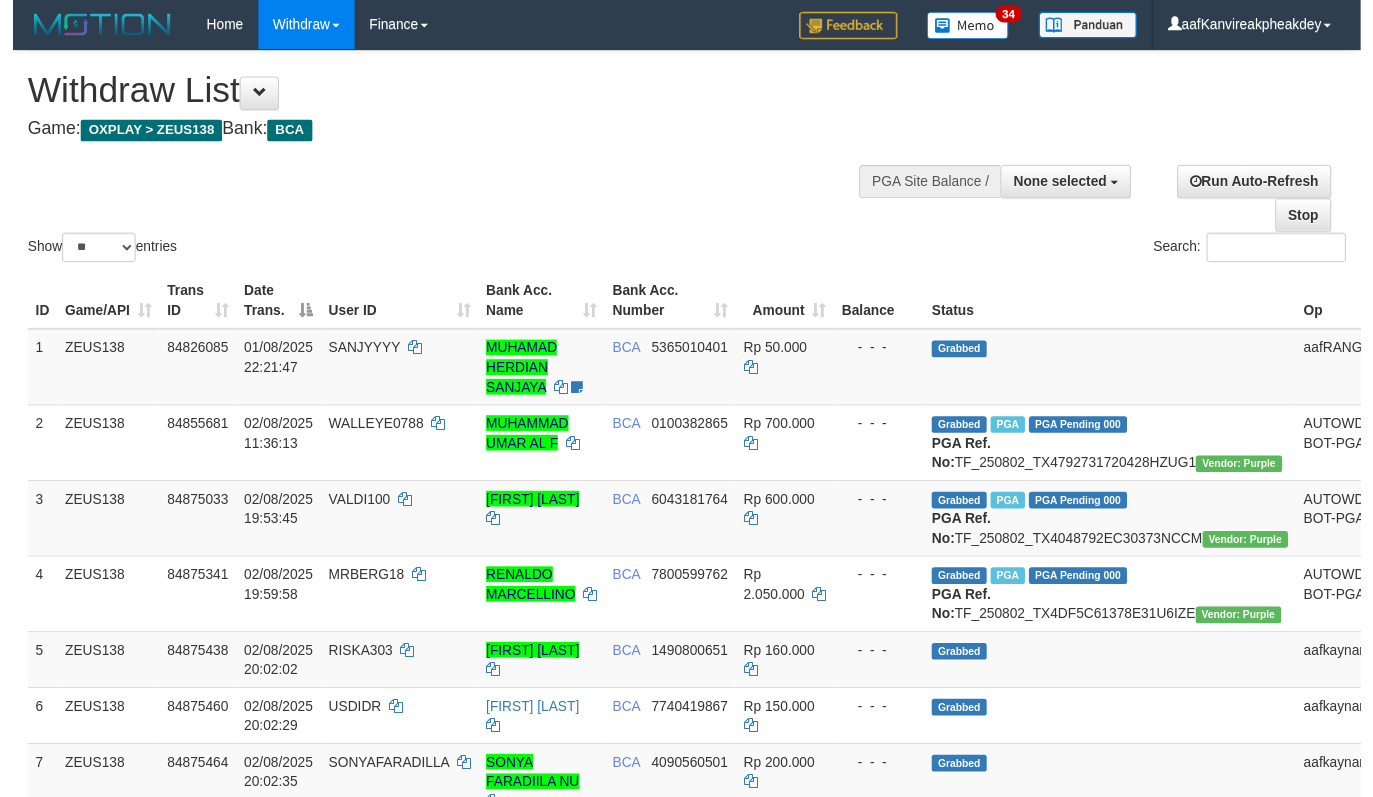 scroll, scrollTop: 267, scrollLeft: 0, axis: vertical 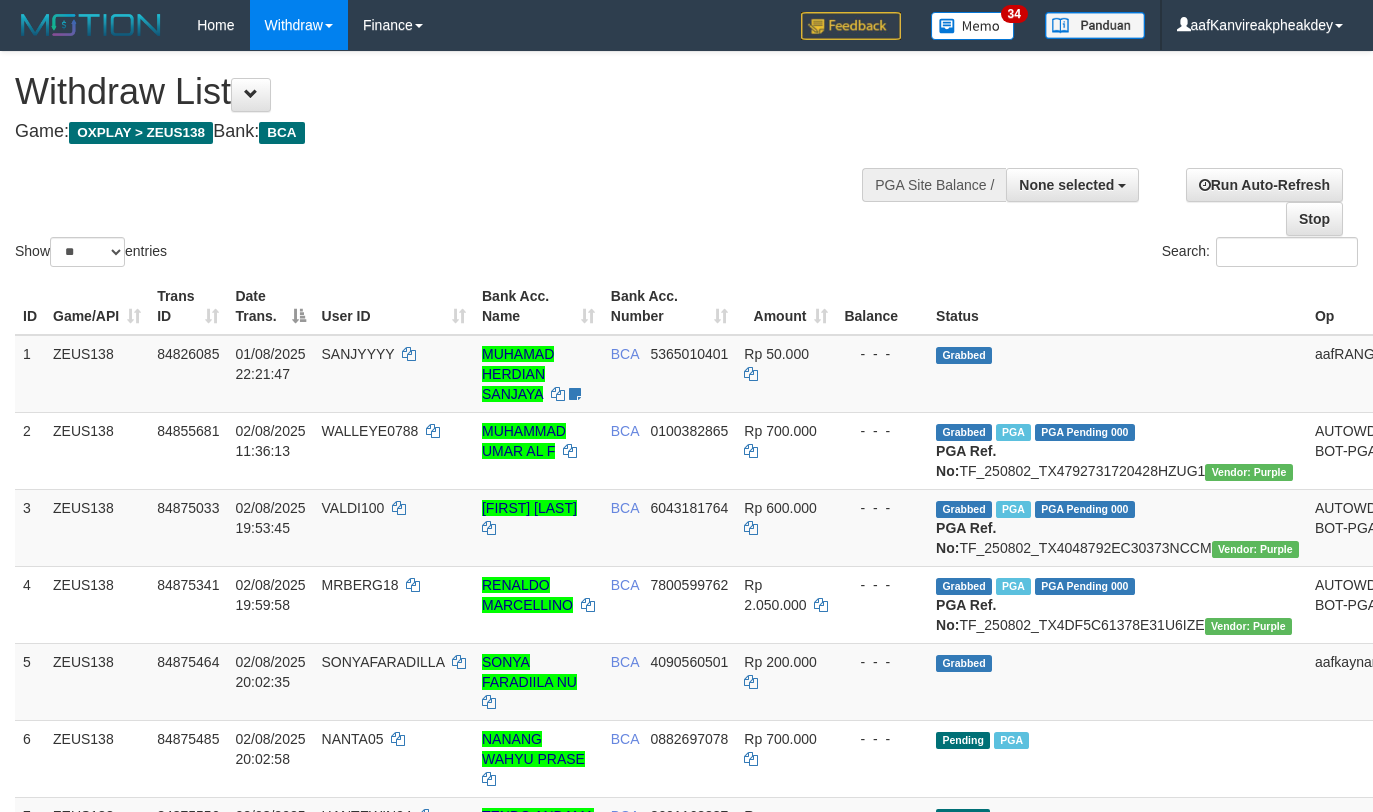 select 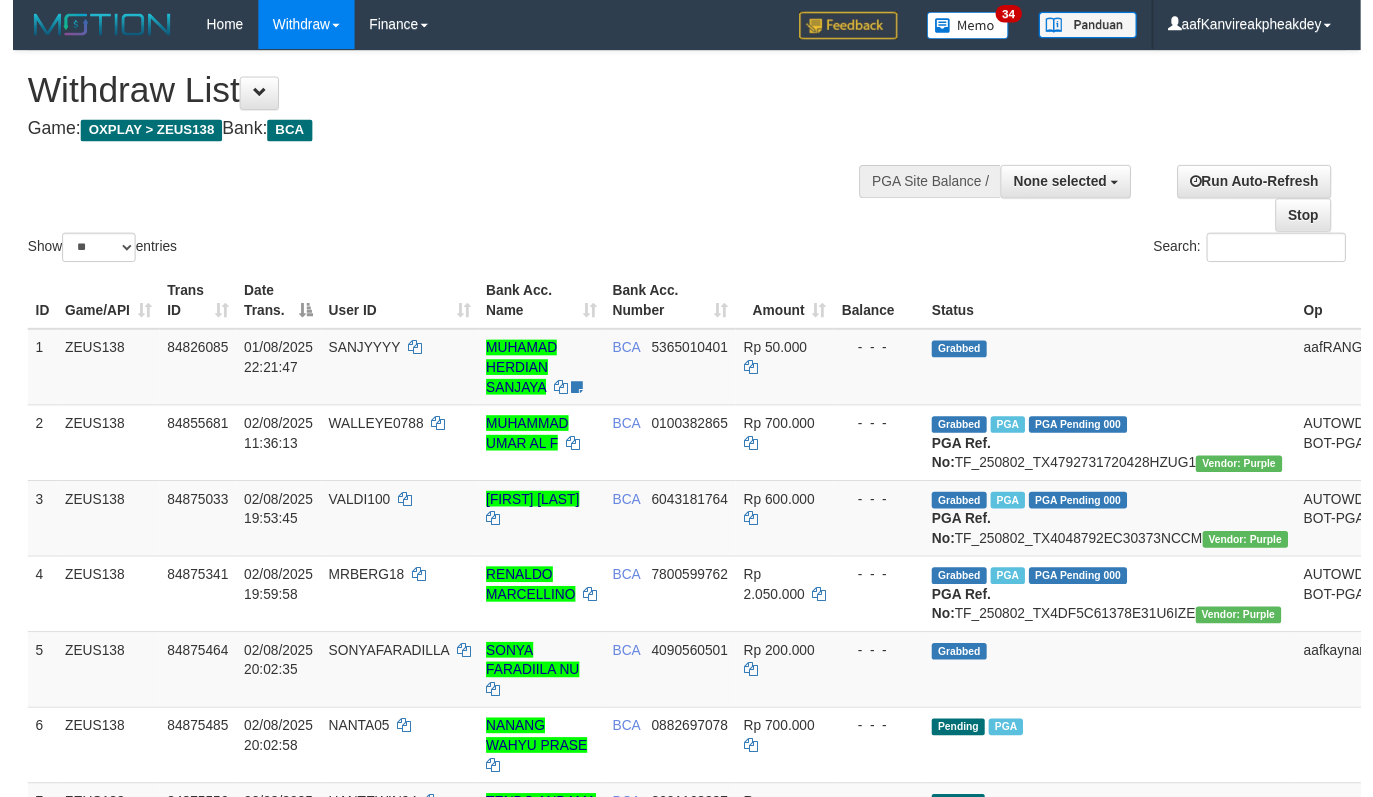scroll, scrollTop: 267, scrollLeft: 0, axis: vertical 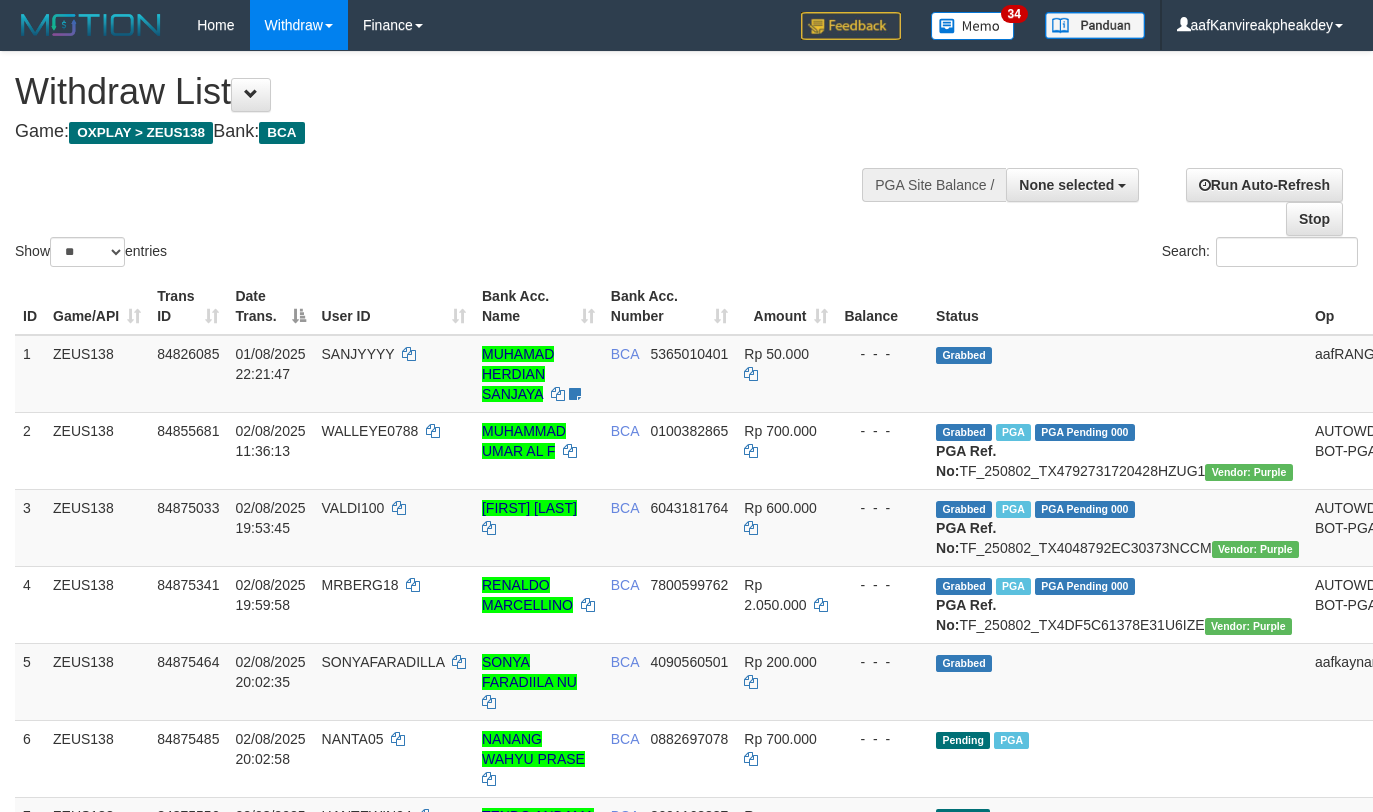 select 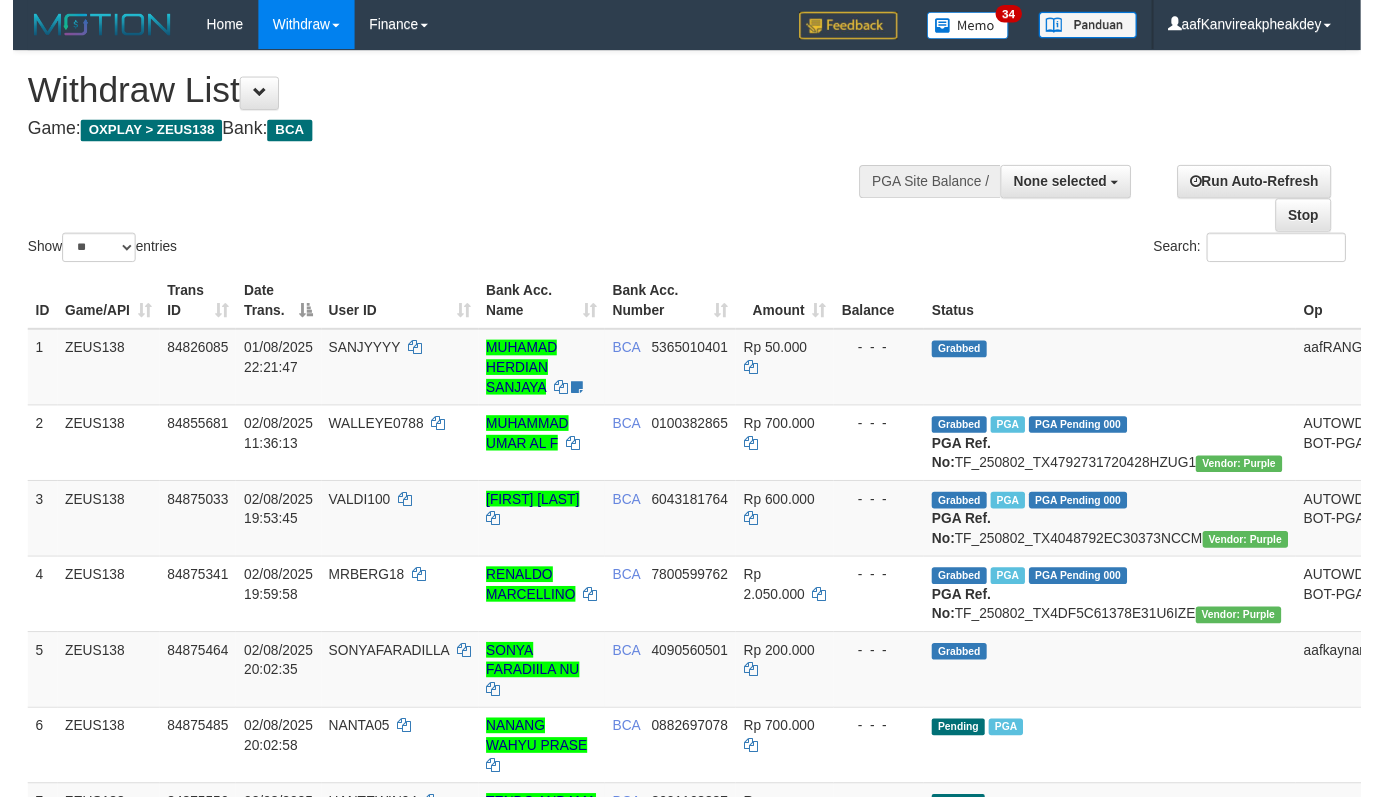 scroll, scrollTop: 267, scrollLeft: 0, axis: vertical 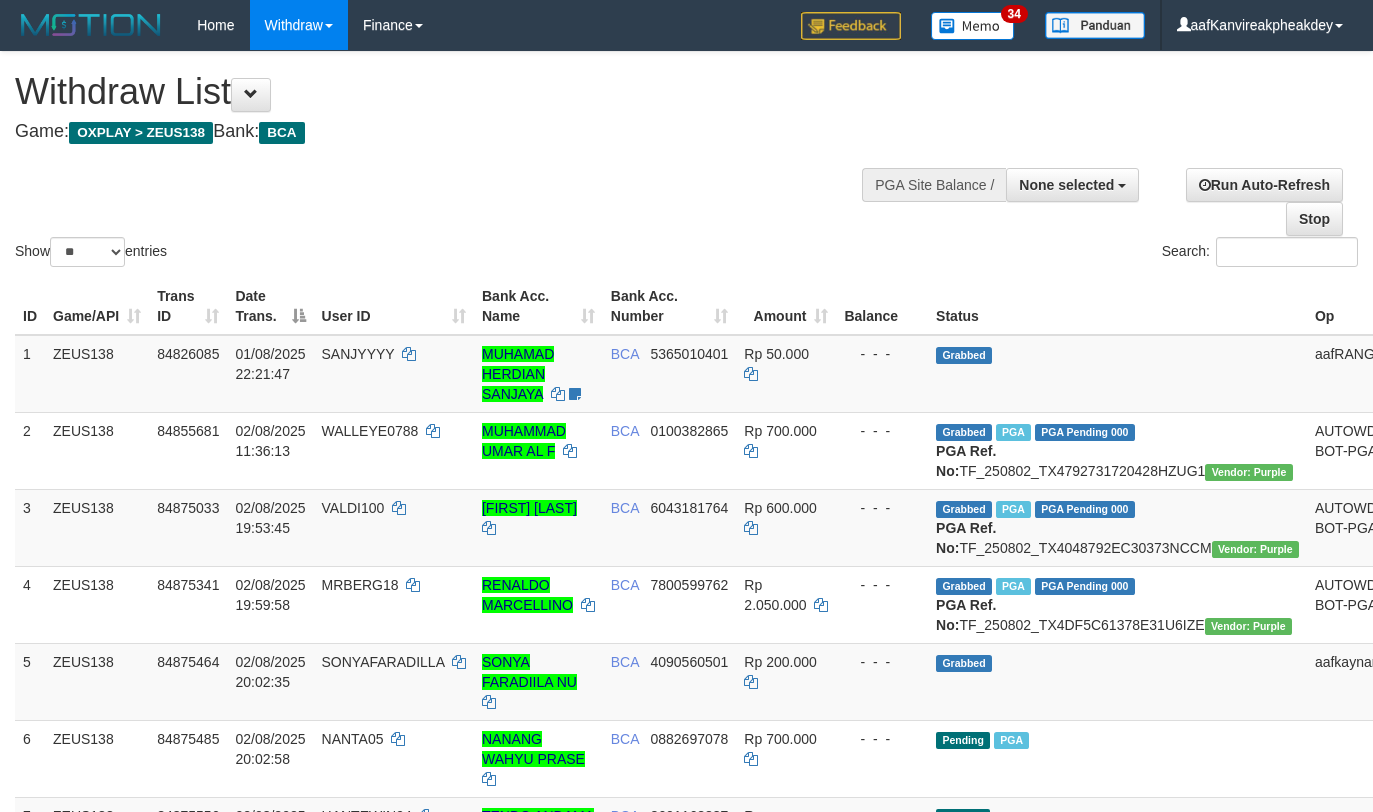 select 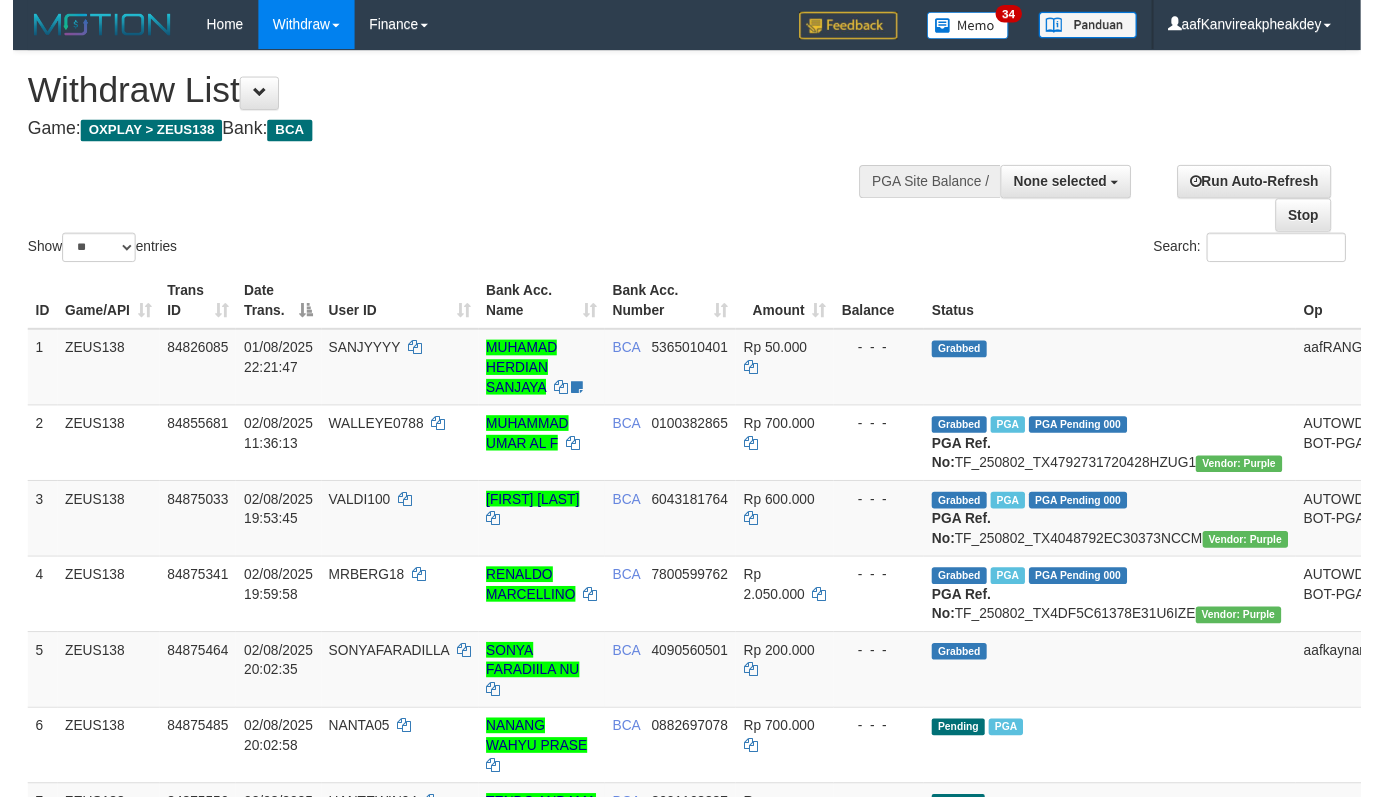 scroll, scrollTop: 267, scrollLeft: 0, axis: vertical 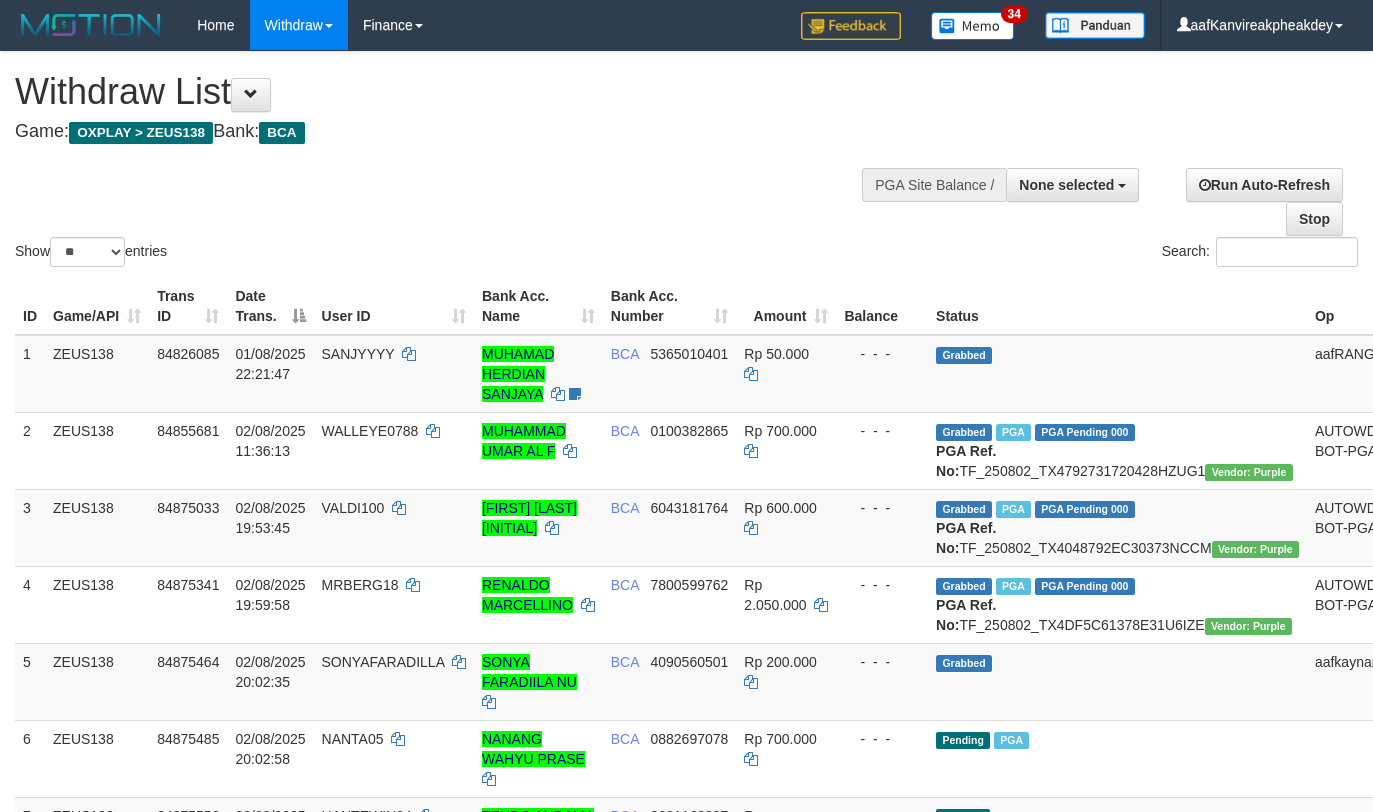 select 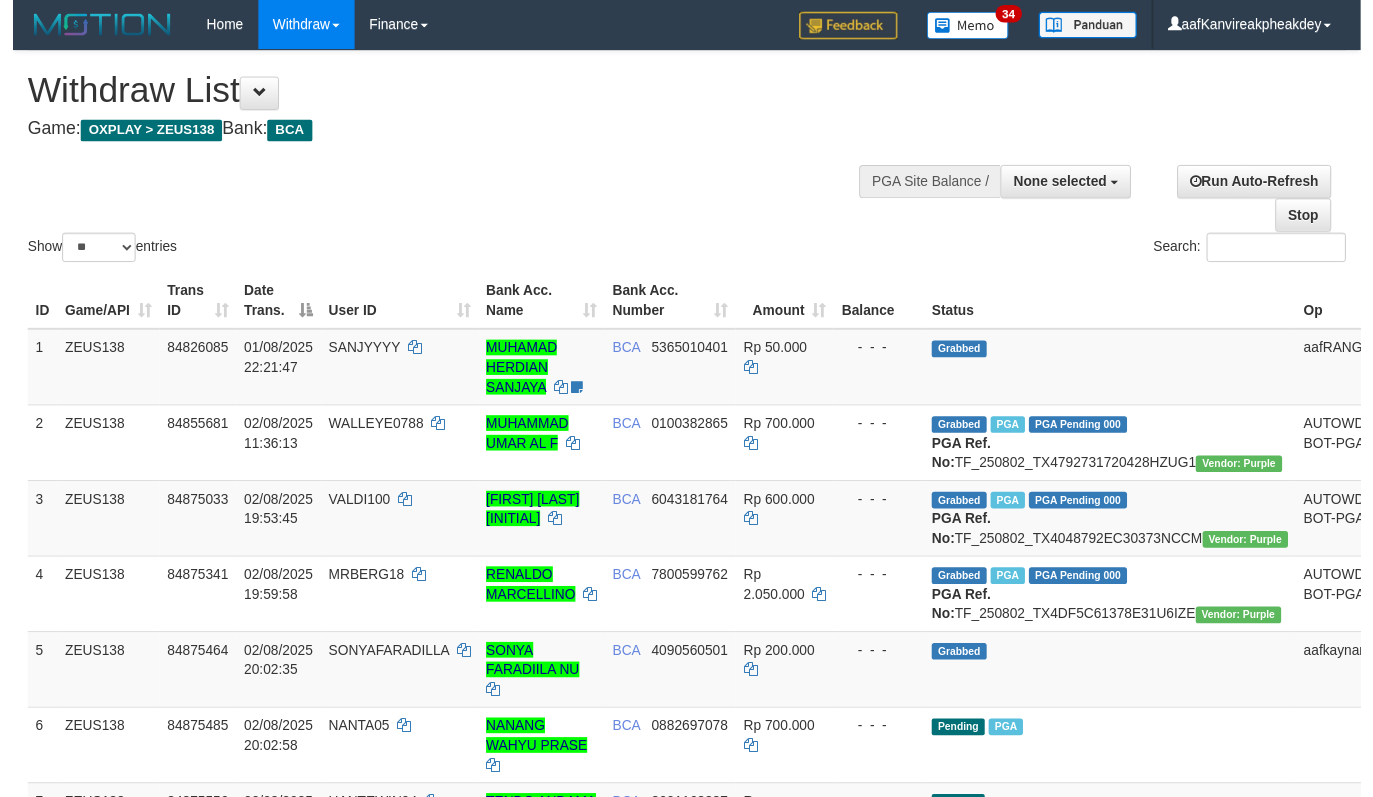 scroll, scrollTop: 267, scrollLeft: 0, axis: vertical 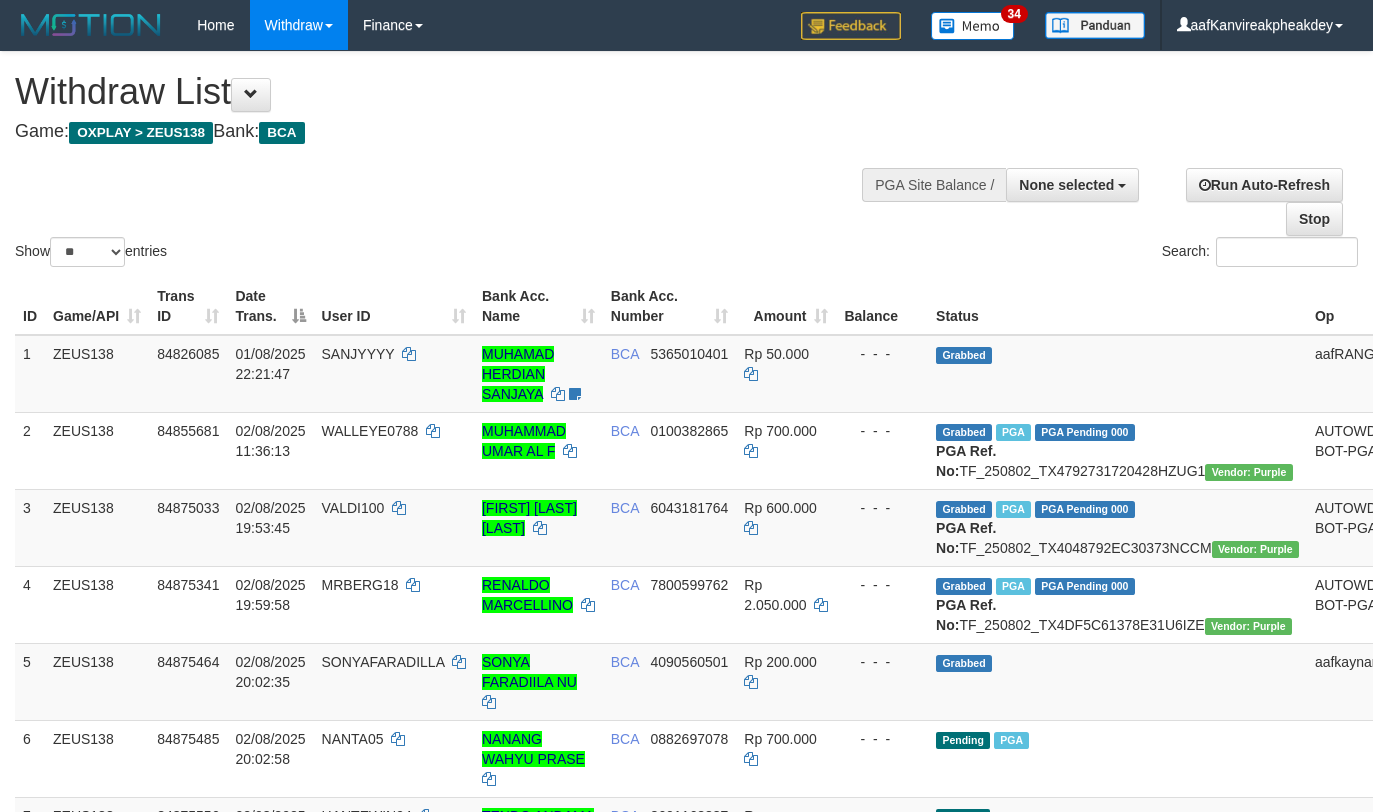 select 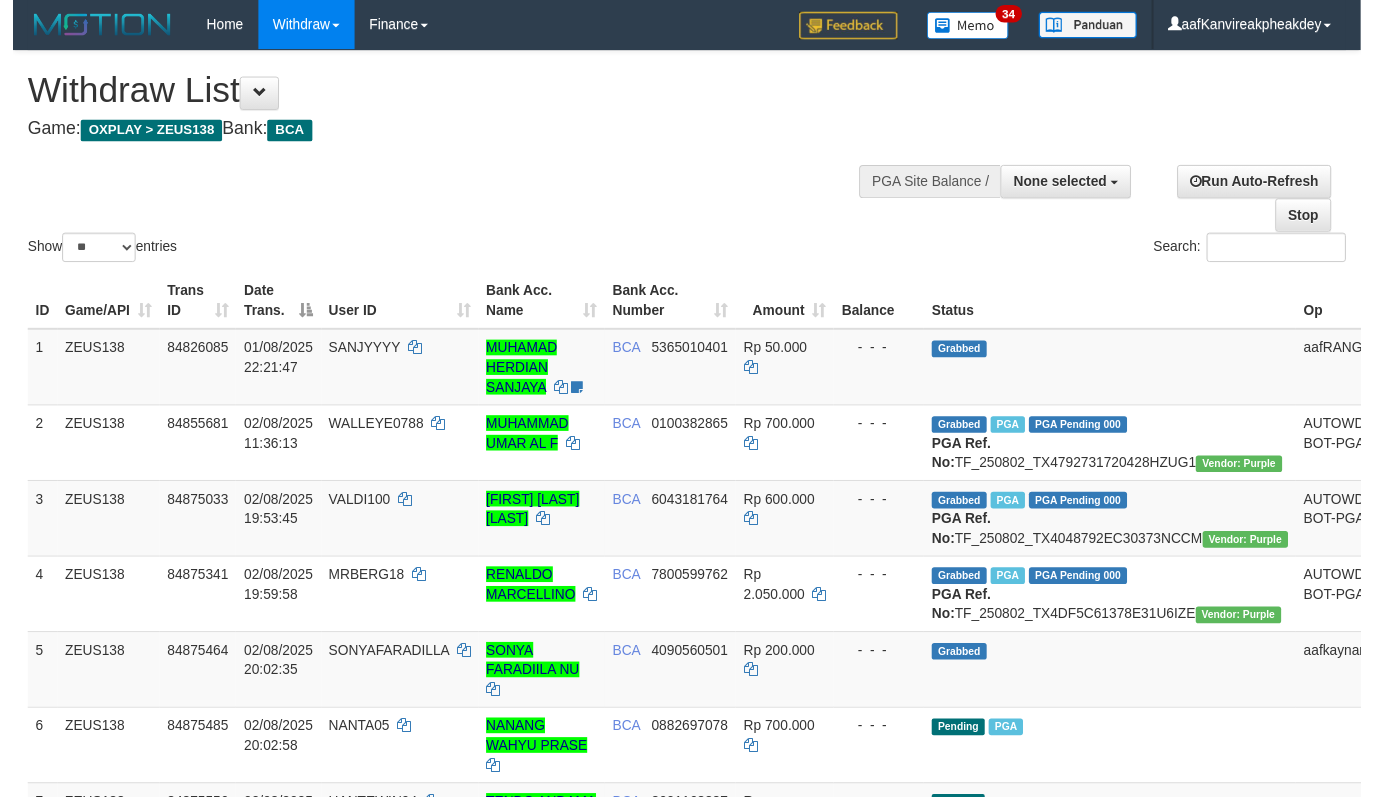scroll, scrollTop: 267, scrollLeft: 0, axis: vertical 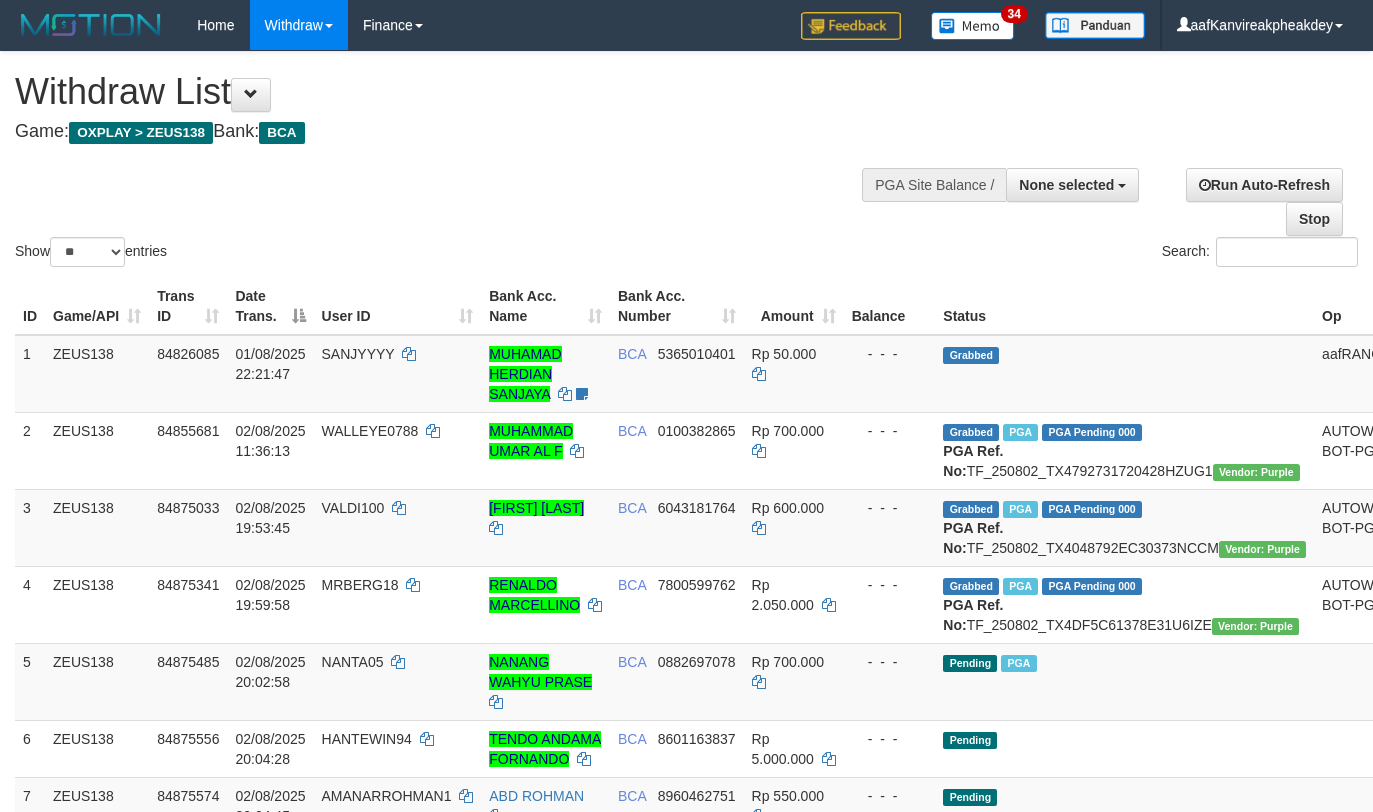 select 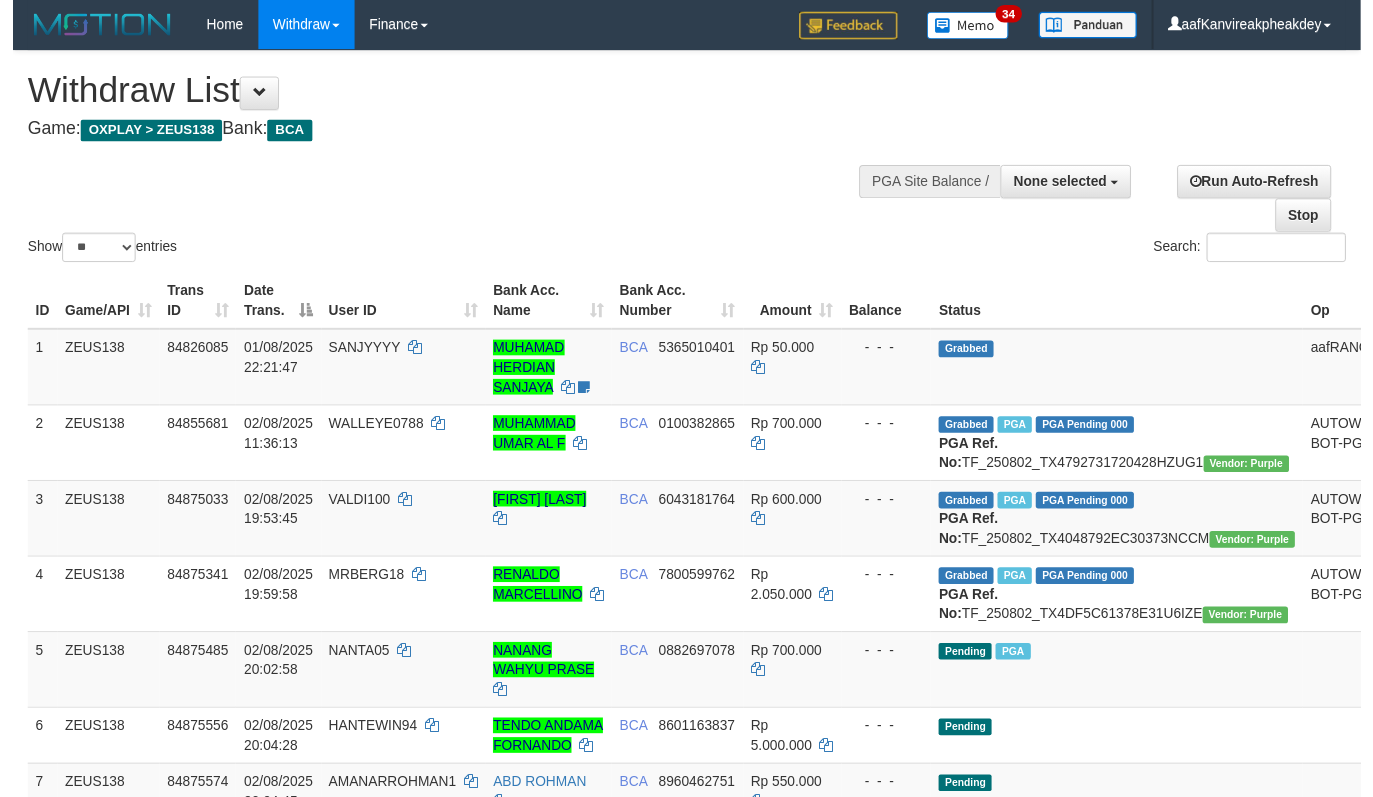 scroll, scrollTop: 267, scrollLeft: 0, axis: vertical 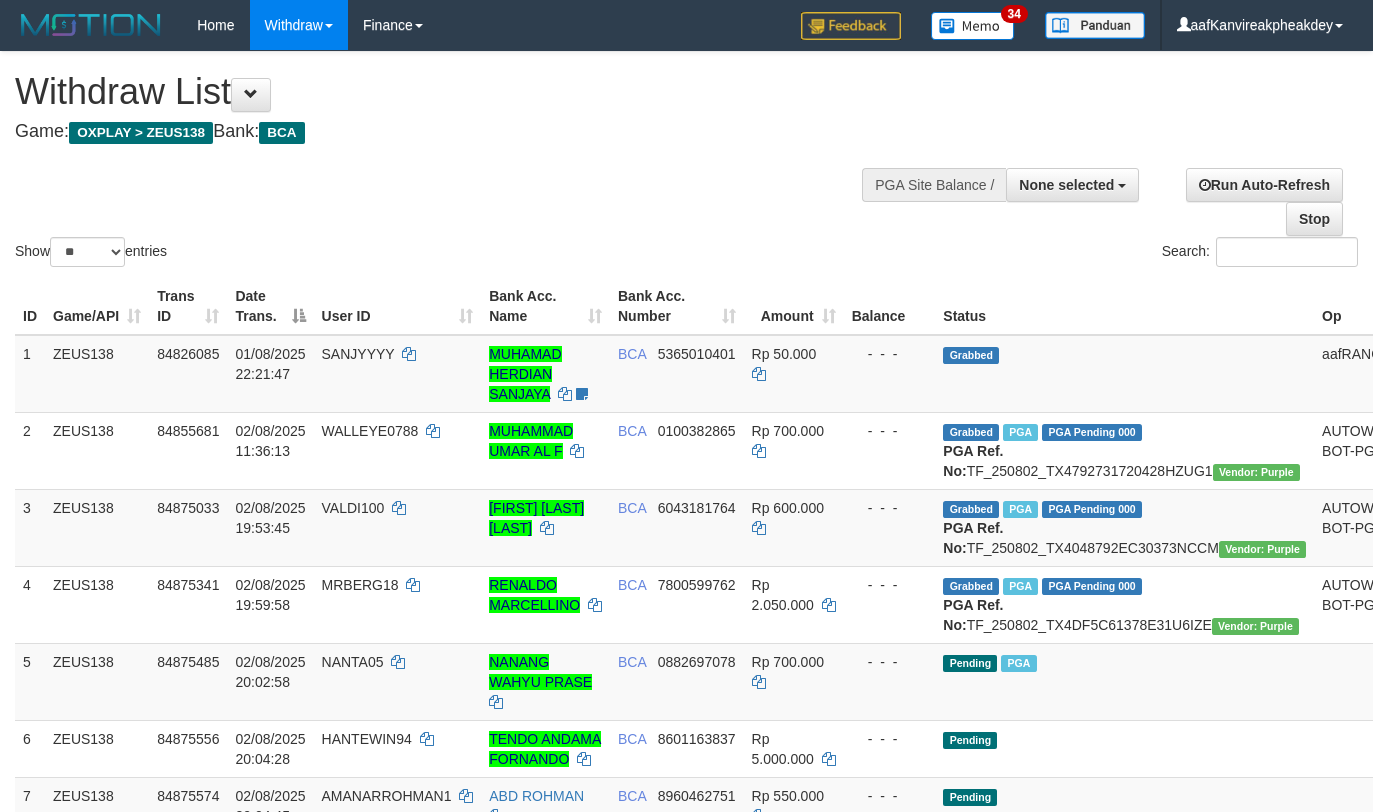 select 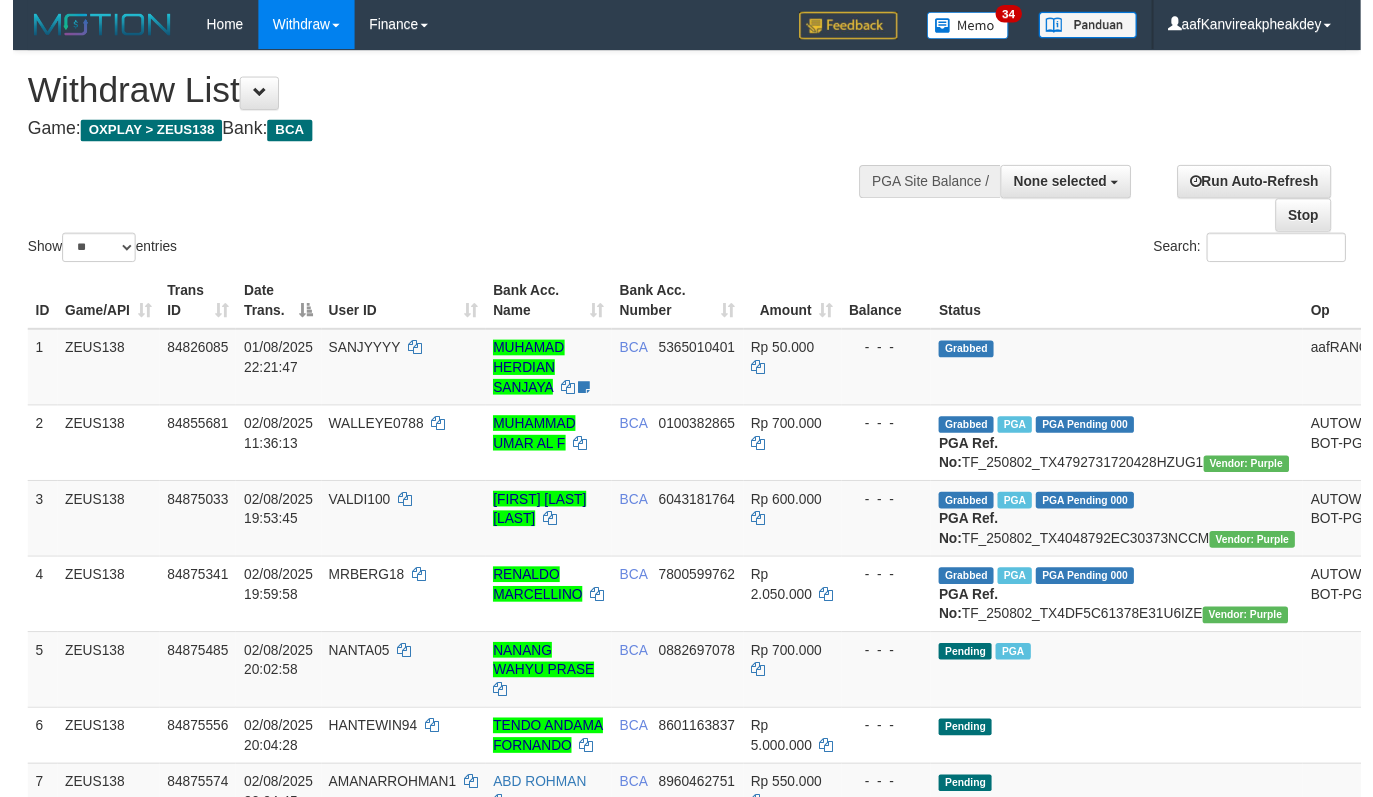 scroll, scrollTop: 267, scrollLeft: 0, axis: vertical 